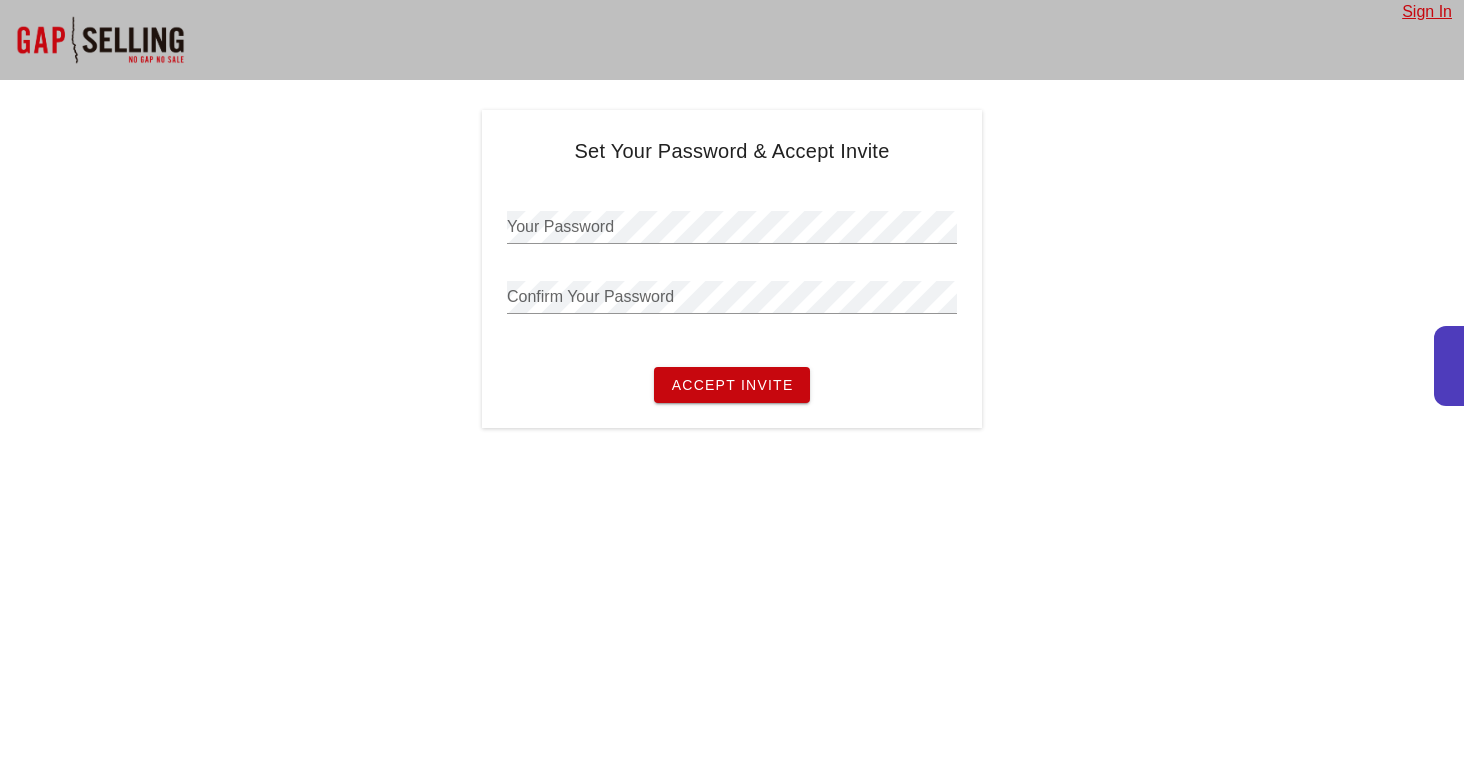 scroll, scrollTop: 0, scrollLeft: 0, axis: both 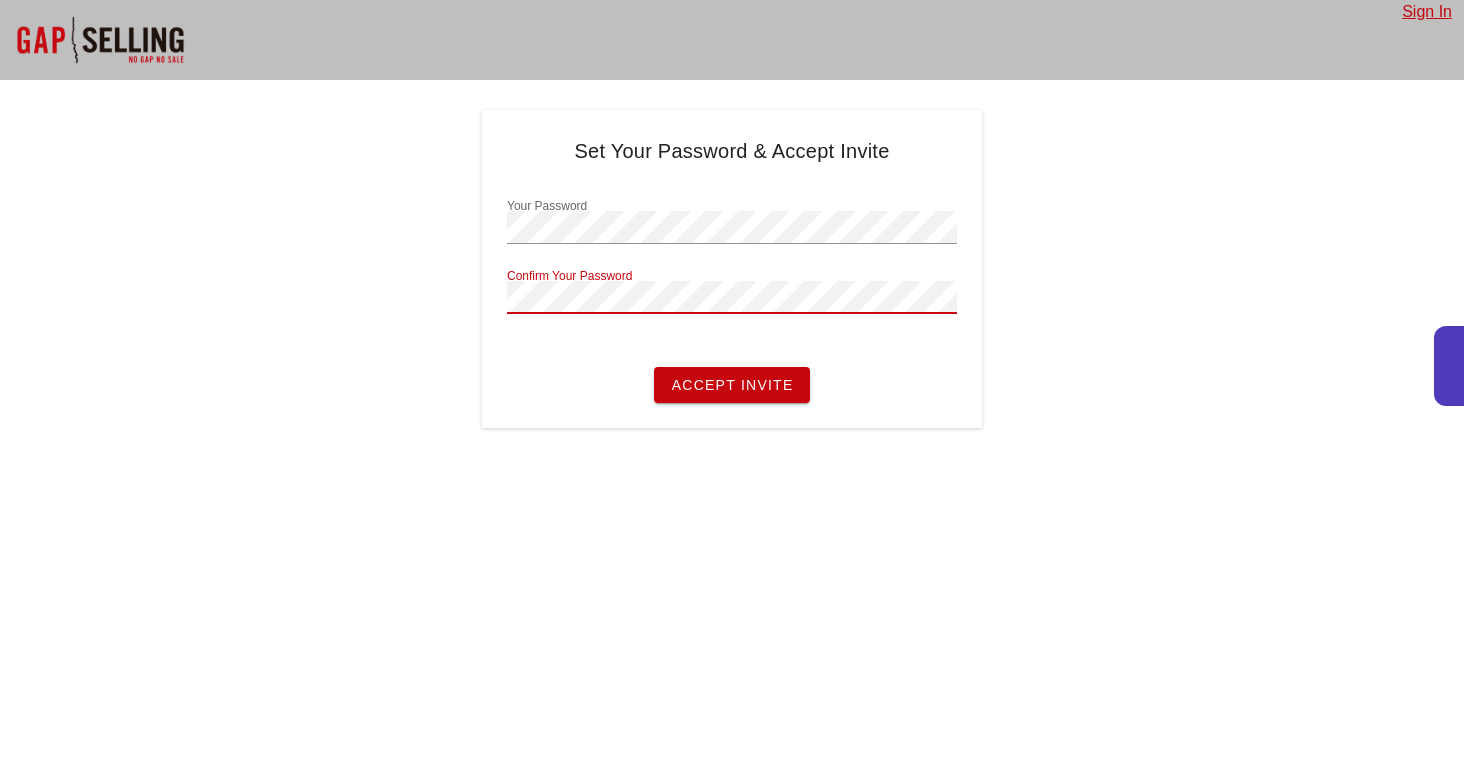click on "Confirm Your Password" at bounding box center (732, 297) 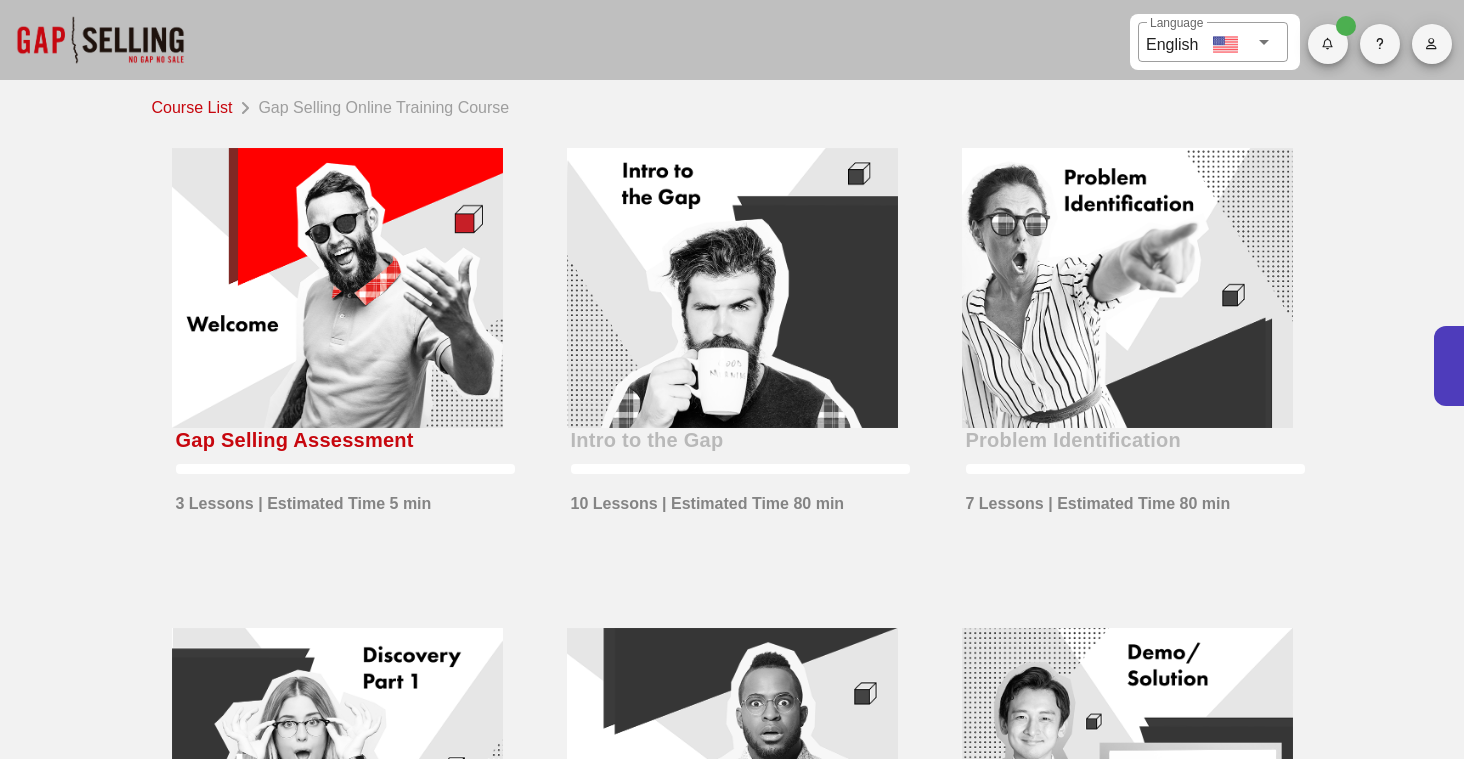 click at bounding box center [337, 288] 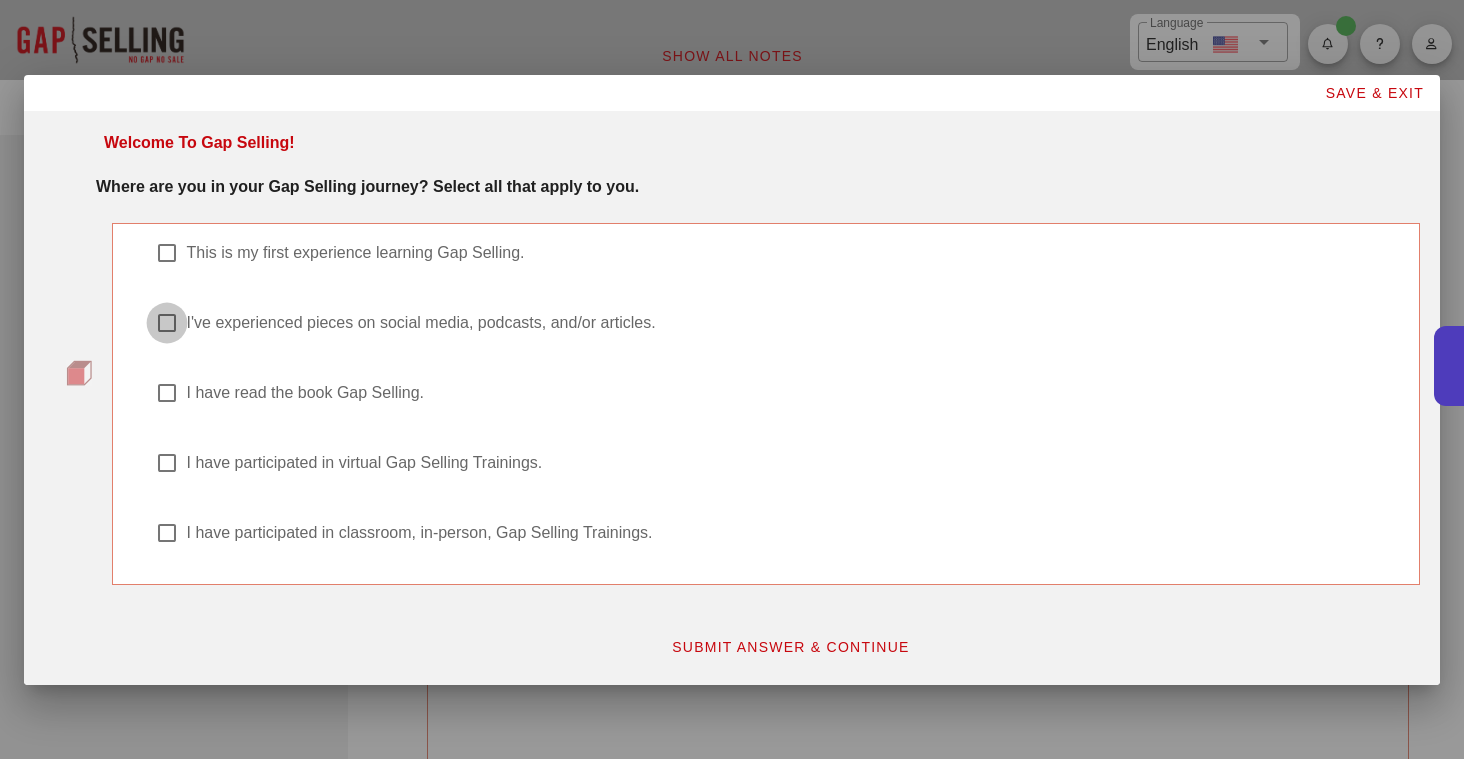 click at bounding box center [167, 253] 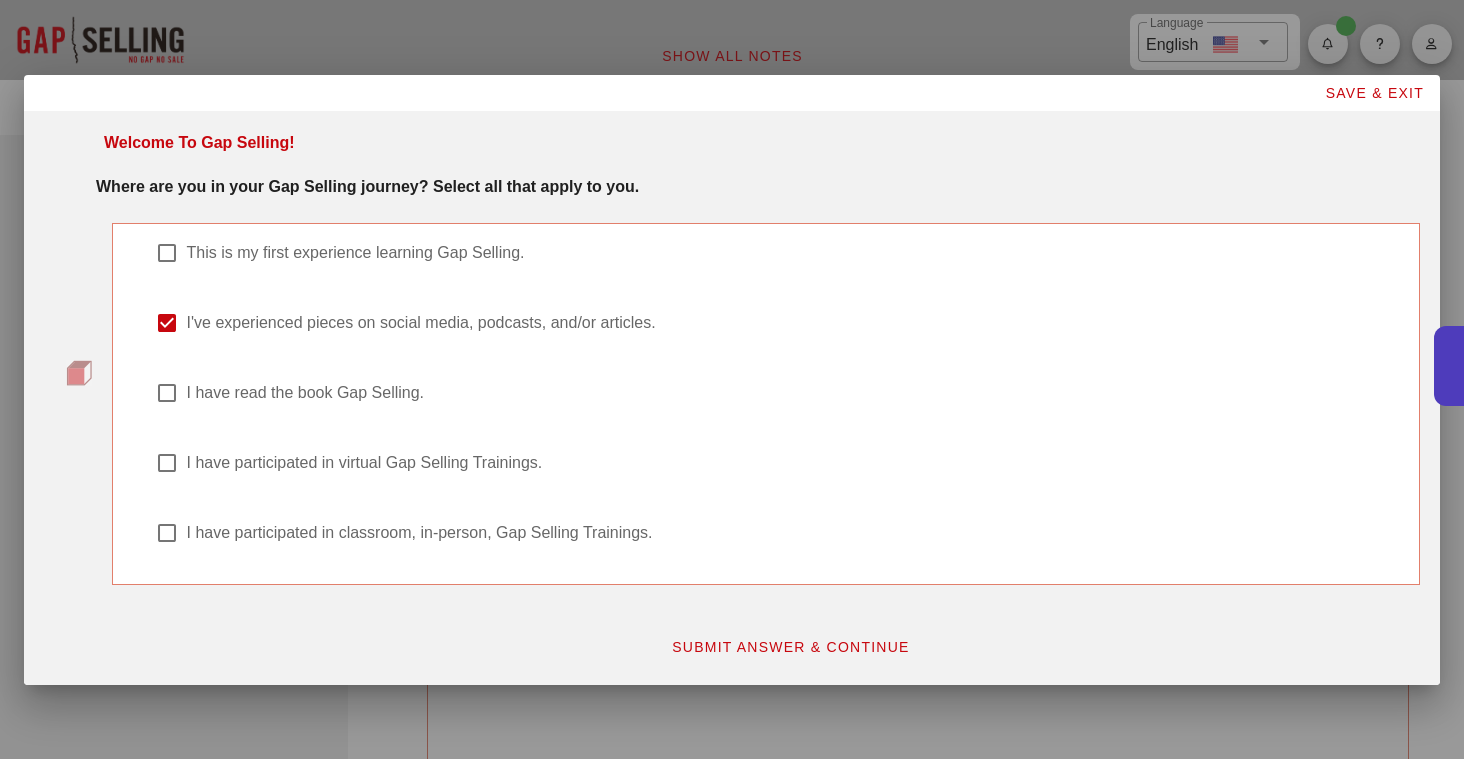 click on "SUBMIT ANSWER & CONTINUE" at bounding box center (790, 647) 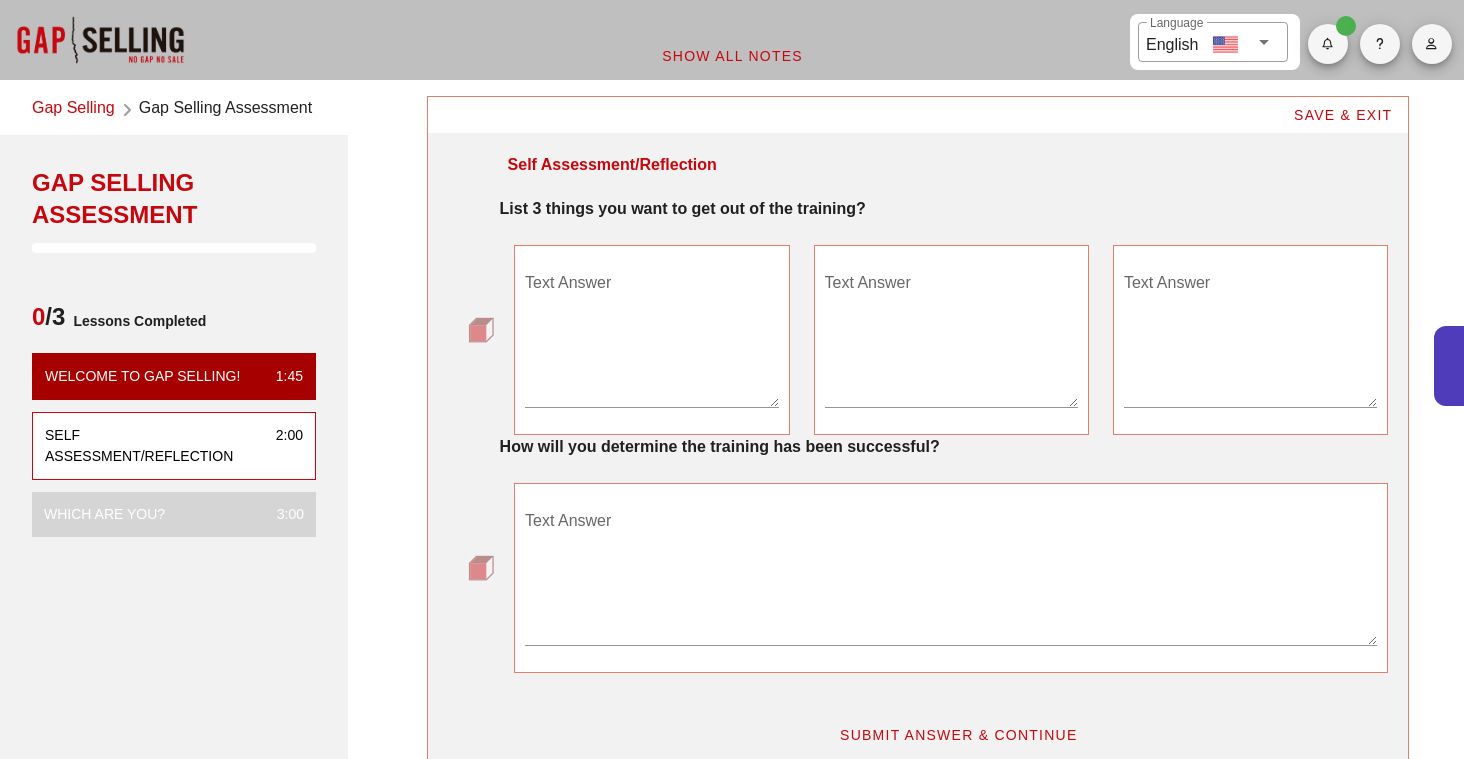 click on "Text Answer" at bounding box center [651, 337] 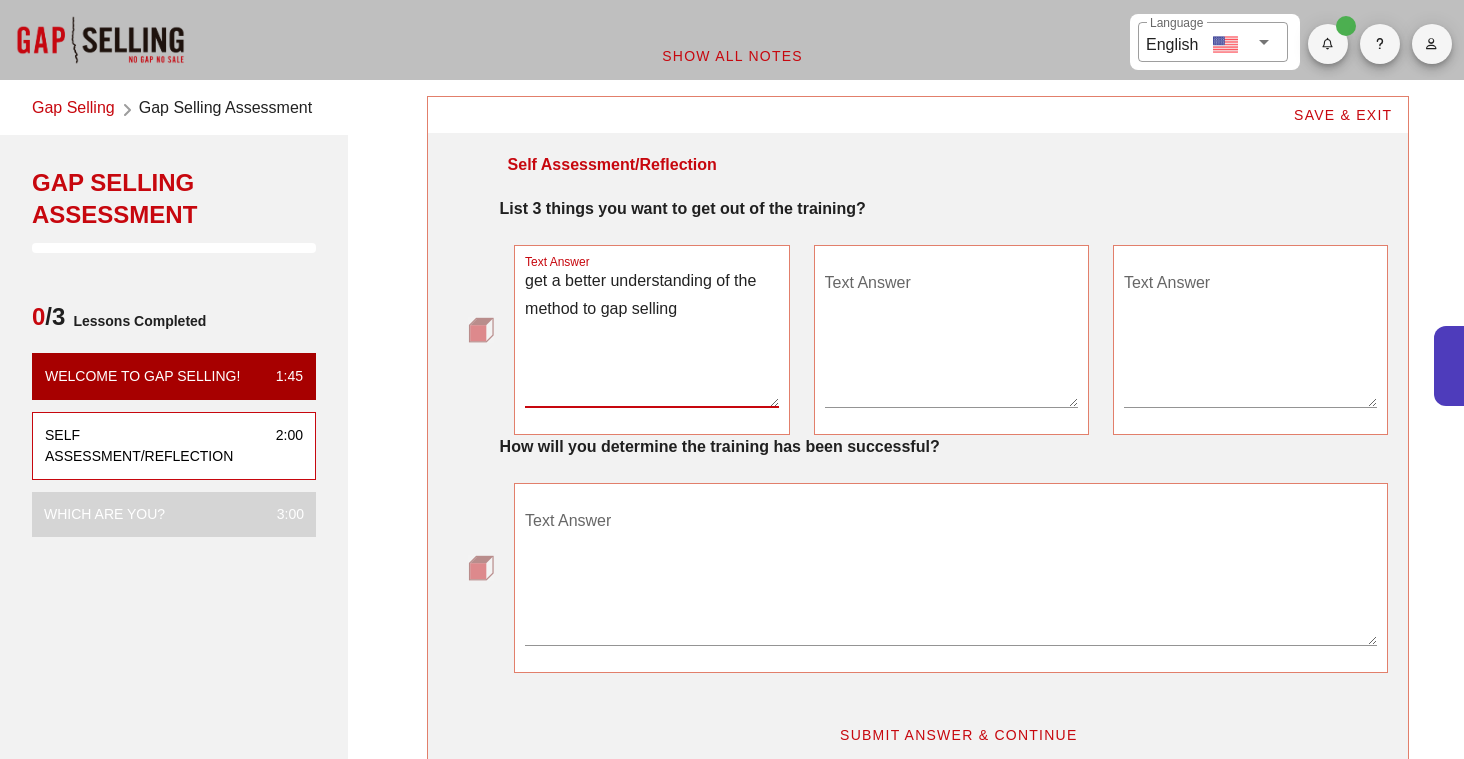 type on "get a better understanding of the method to gap selling" 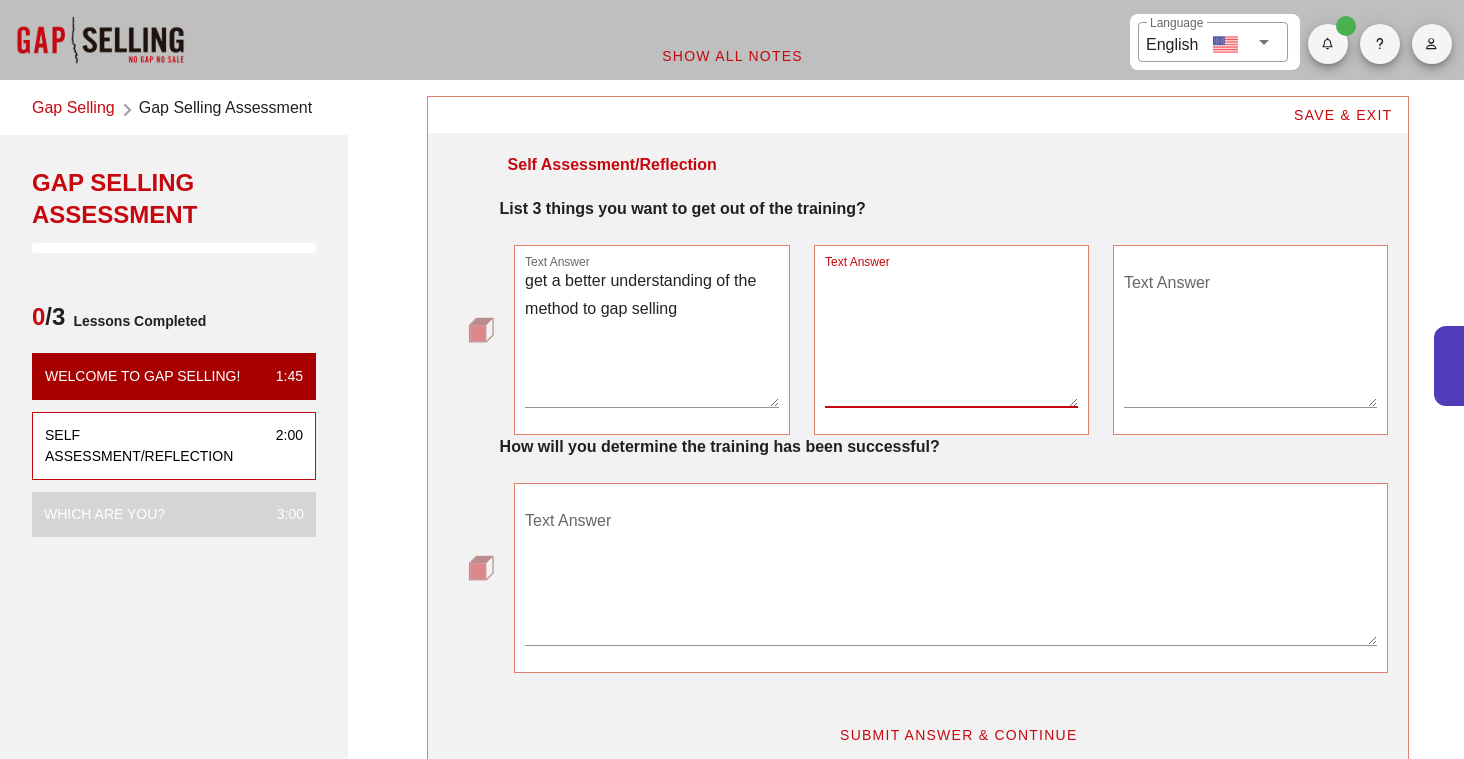 click on "Text Answer" at bounding box center (951, 337) 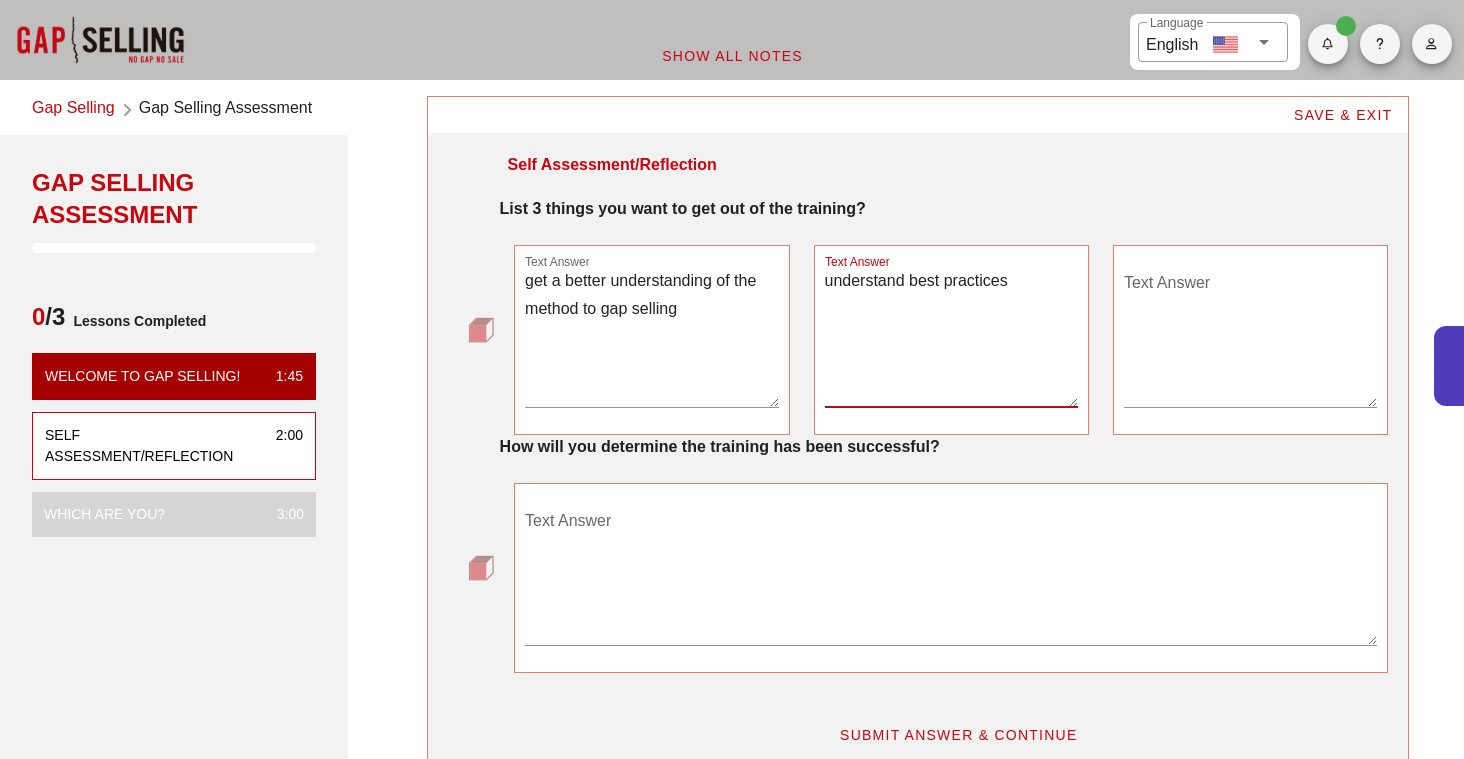 type on "understand best practices" 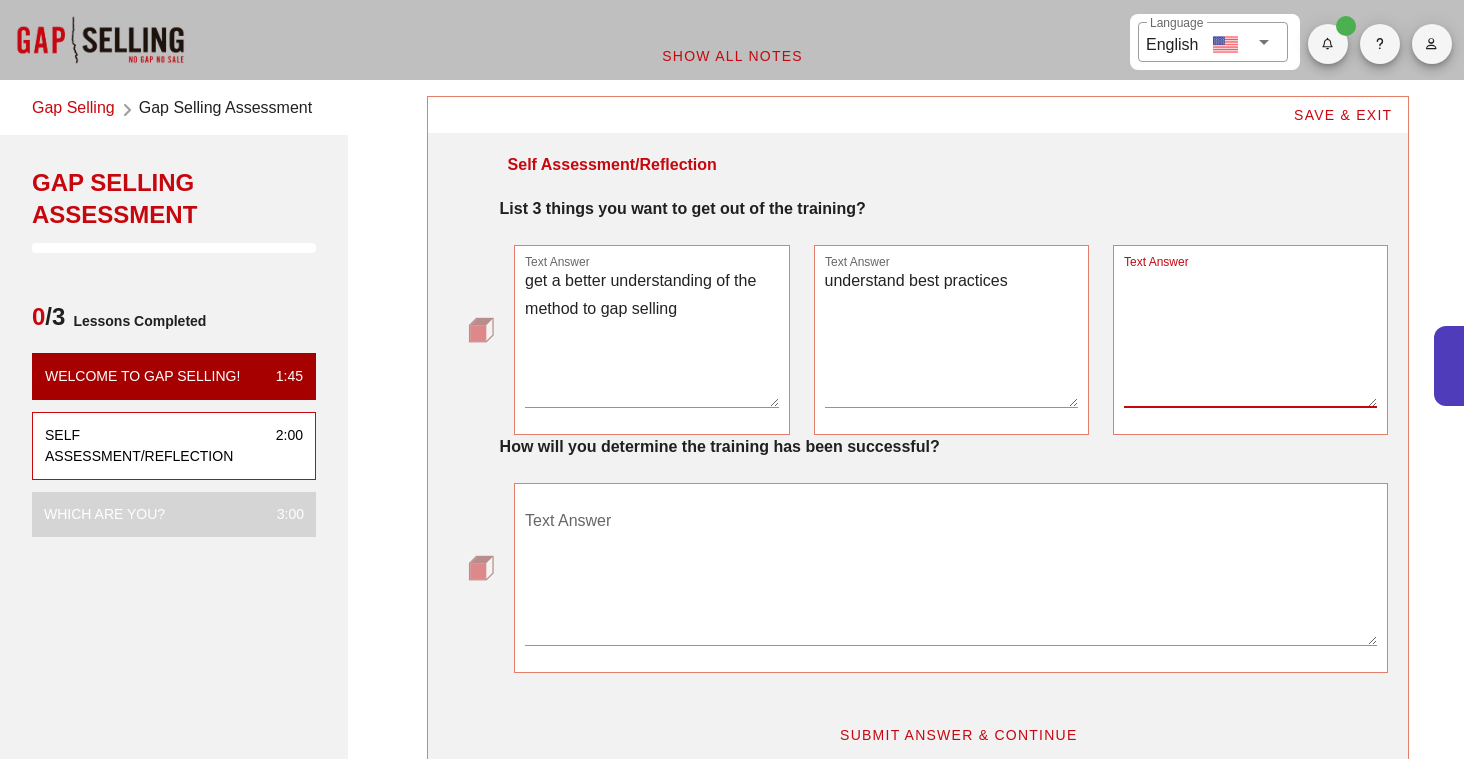 click on "Text Answer" at bounding box center (1250, 337) 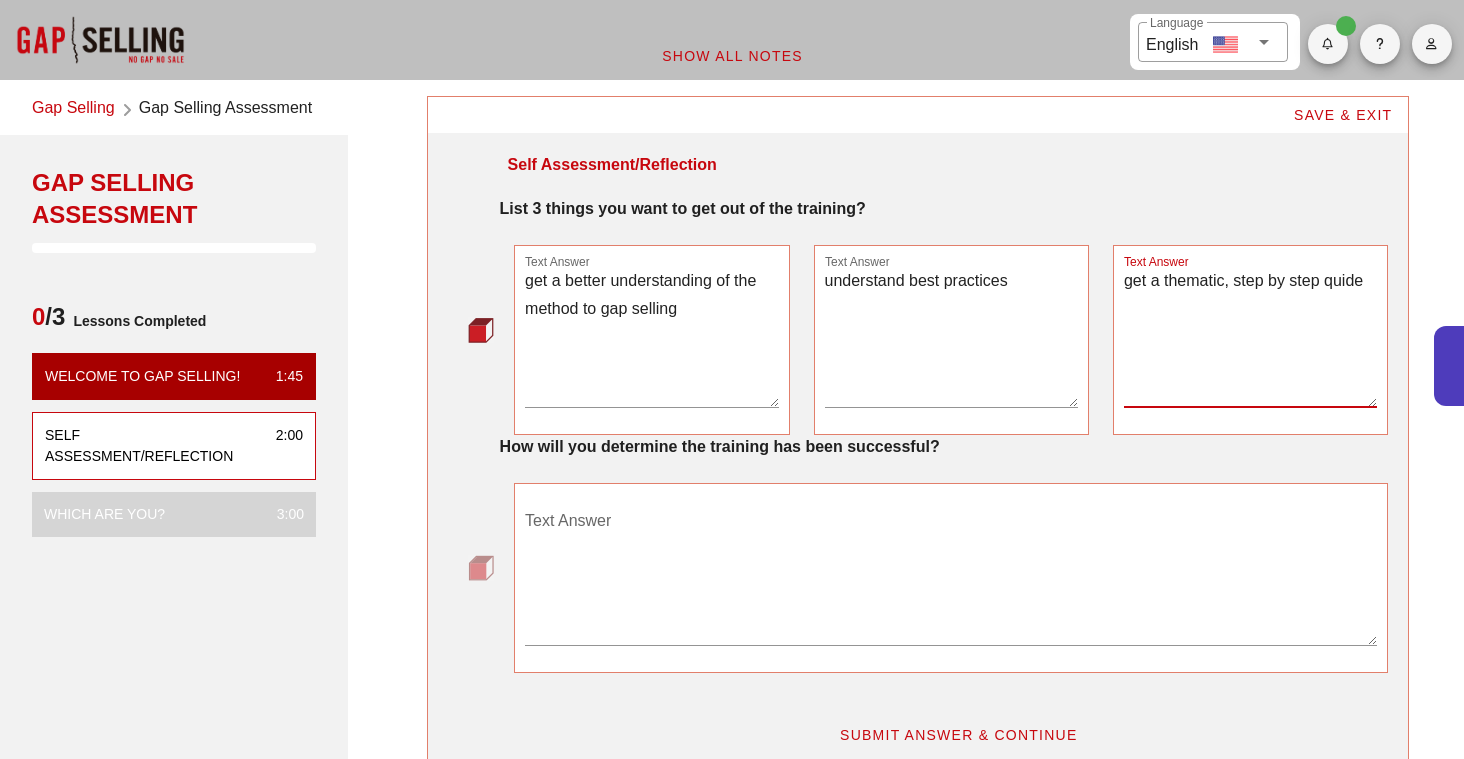 type on "get a thematic, step by step quide" 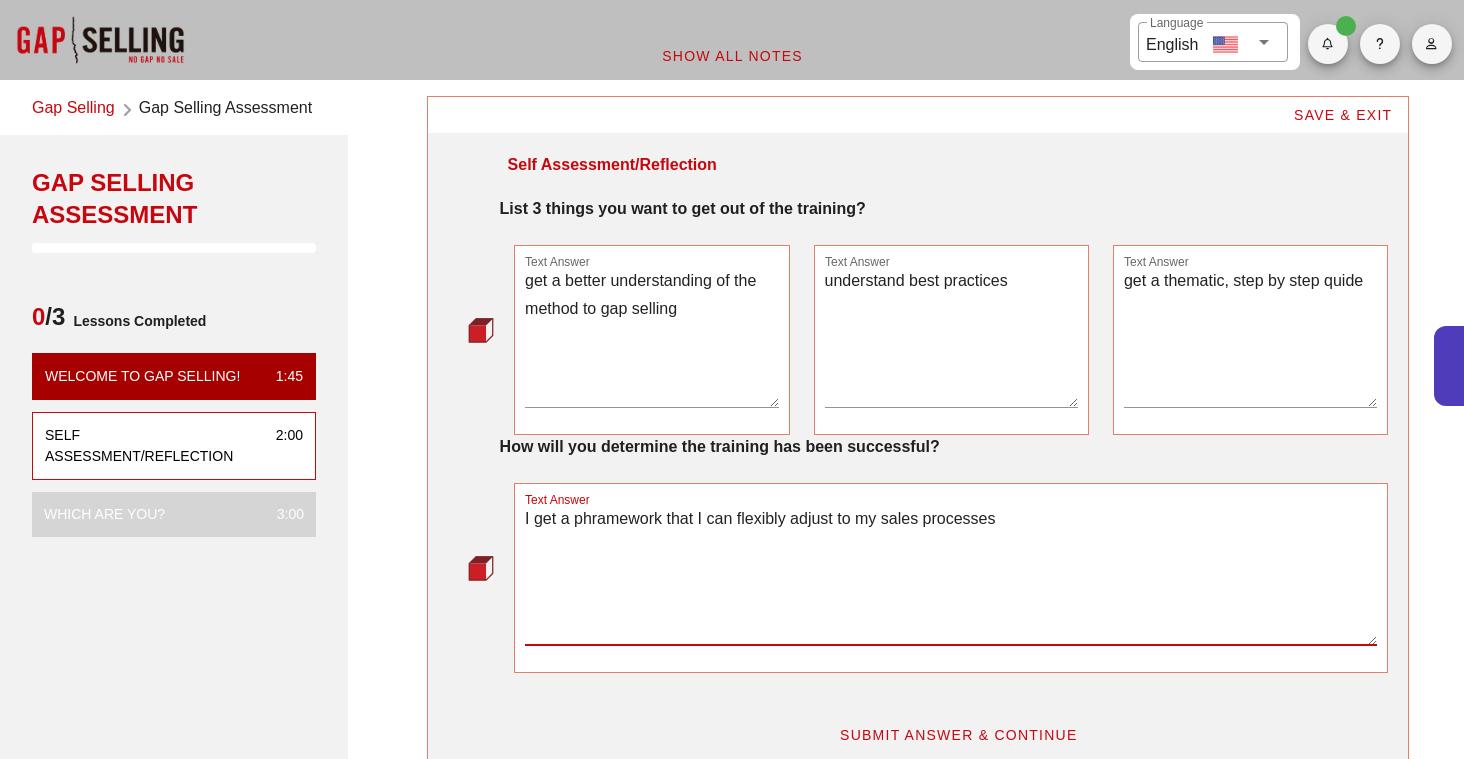 type on "I get a phramework that I can flexibly adjust to my sales processes" 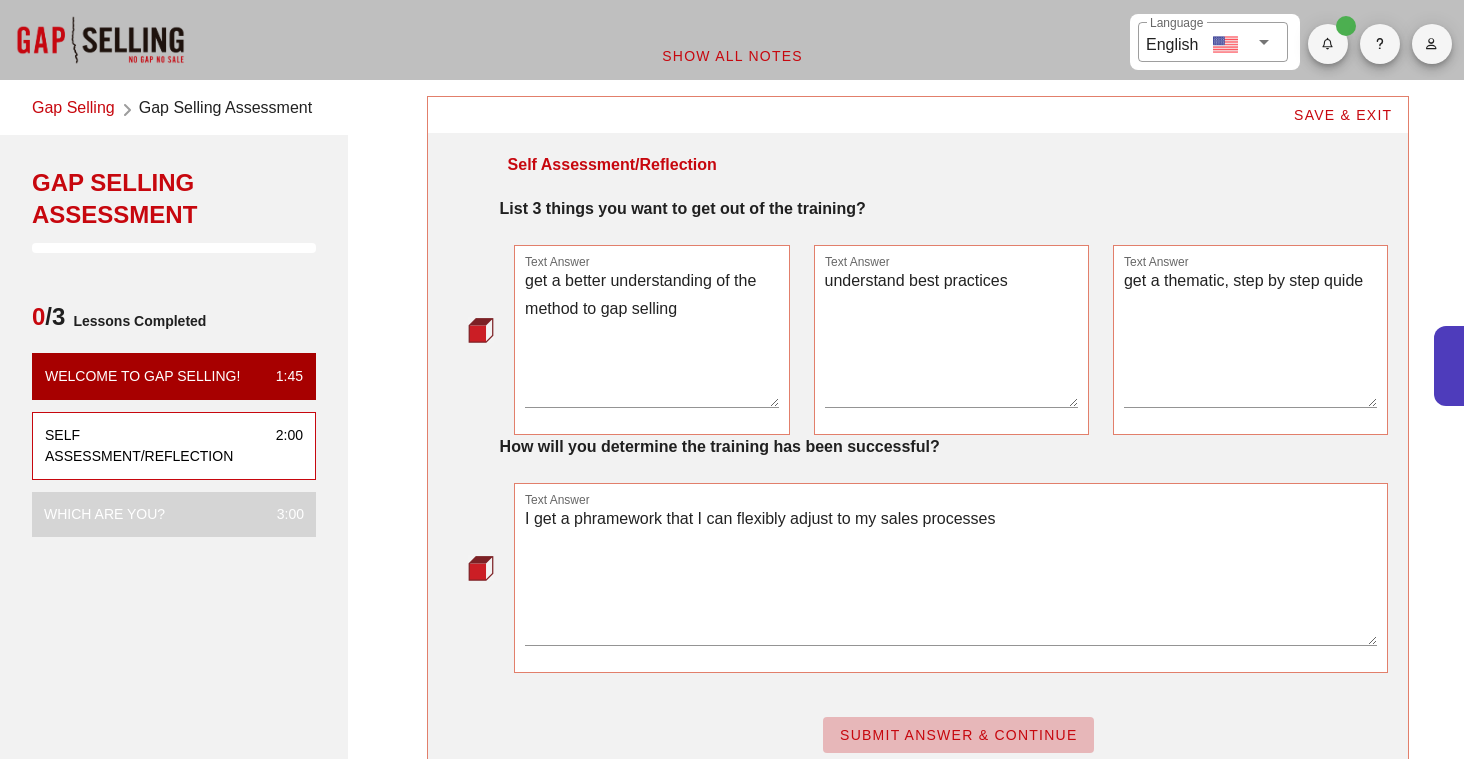 click on "SUBMIT ANSWER & CONTINUE" at bounding box center [958, 735] 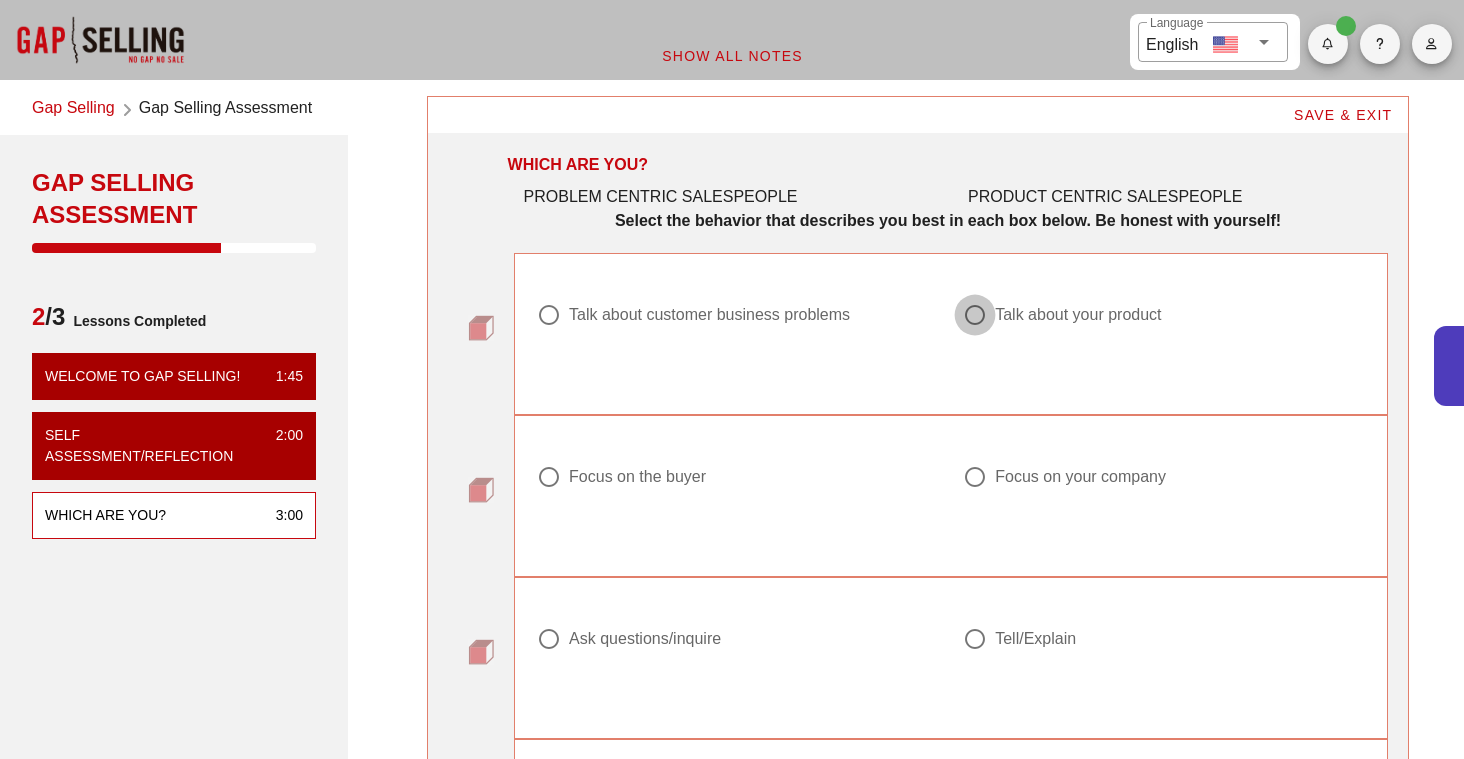 click at bounding box center (549, 315) 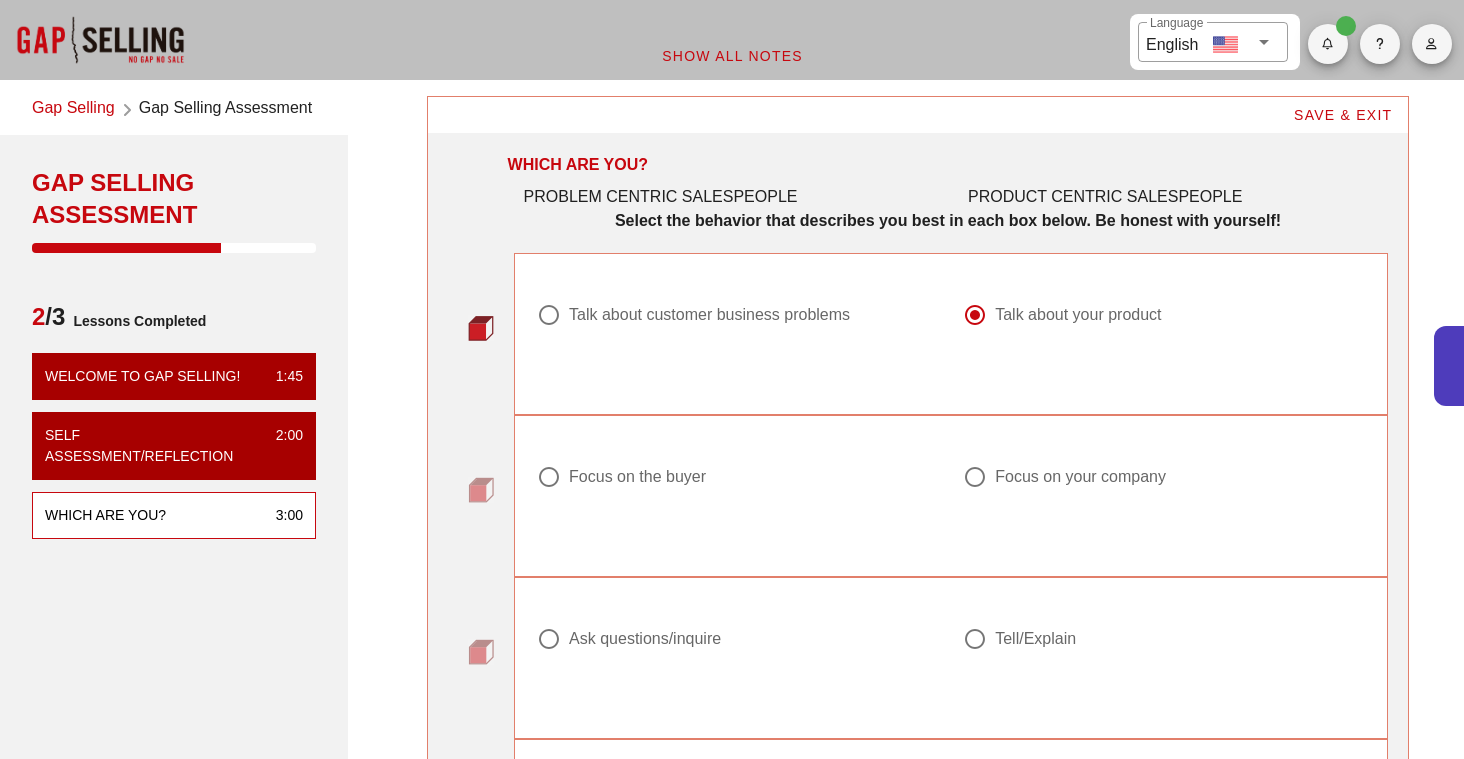 click at bounding box center (549, 477) 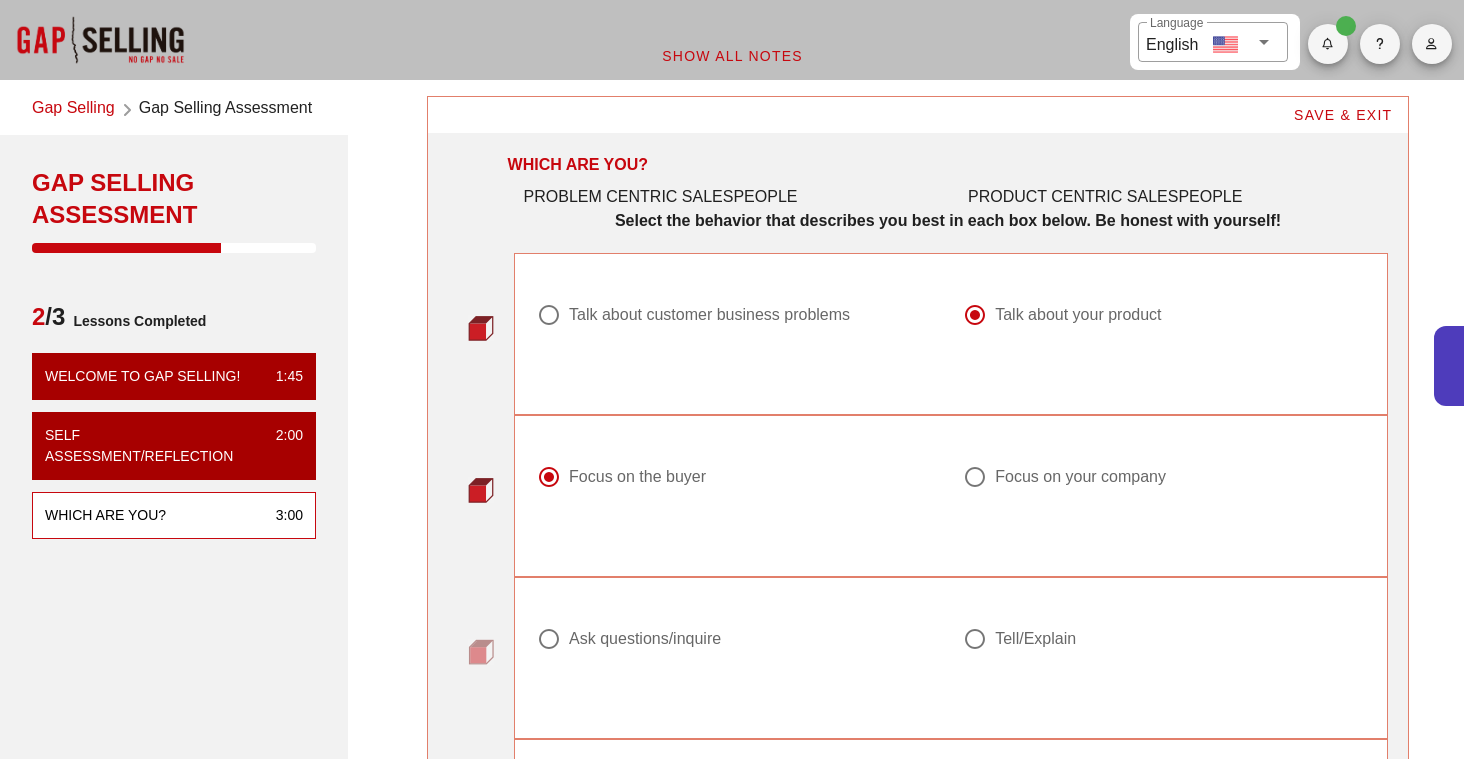 click at bounding box center (549, 639) 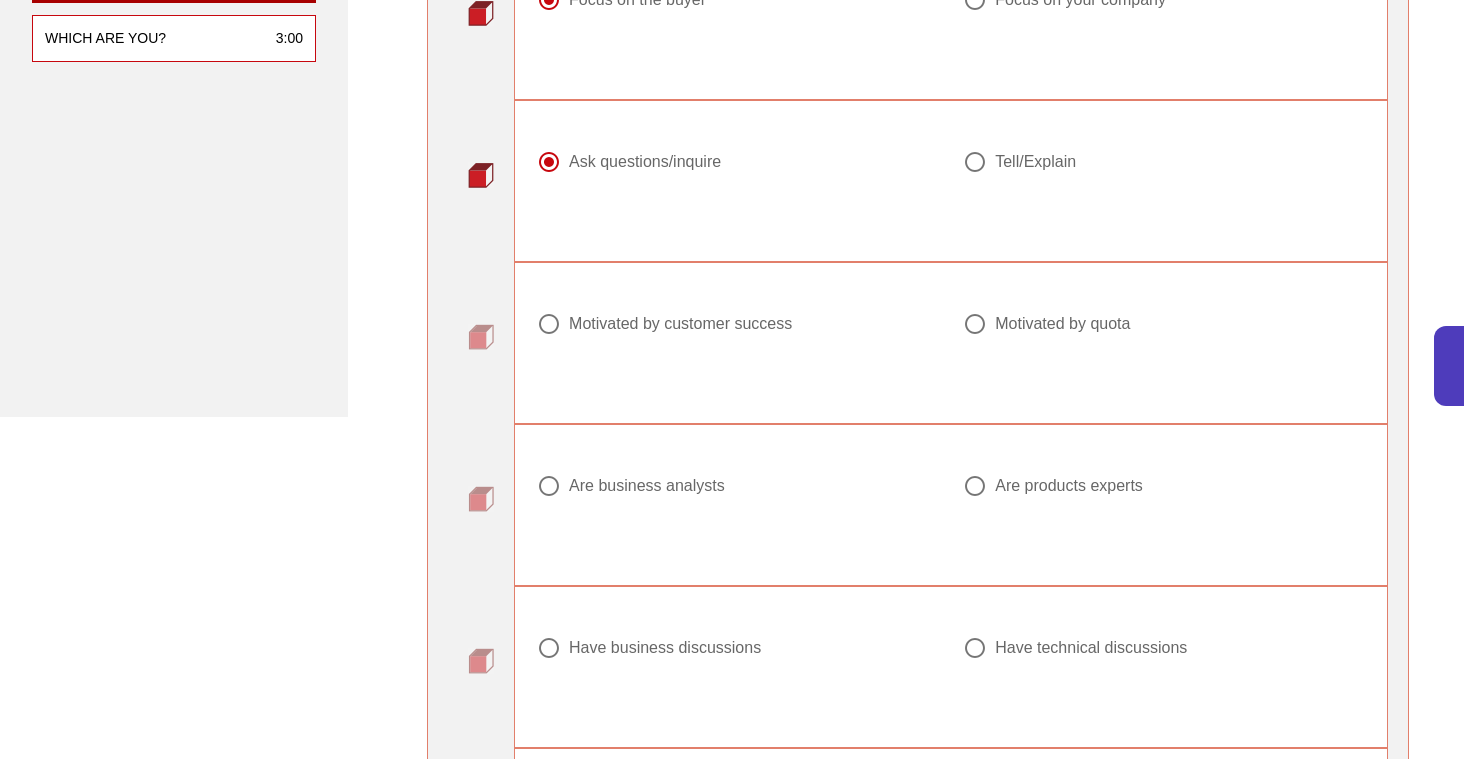 scroll, scrollTop: 480, scrollLeft: 0, axis: vertical 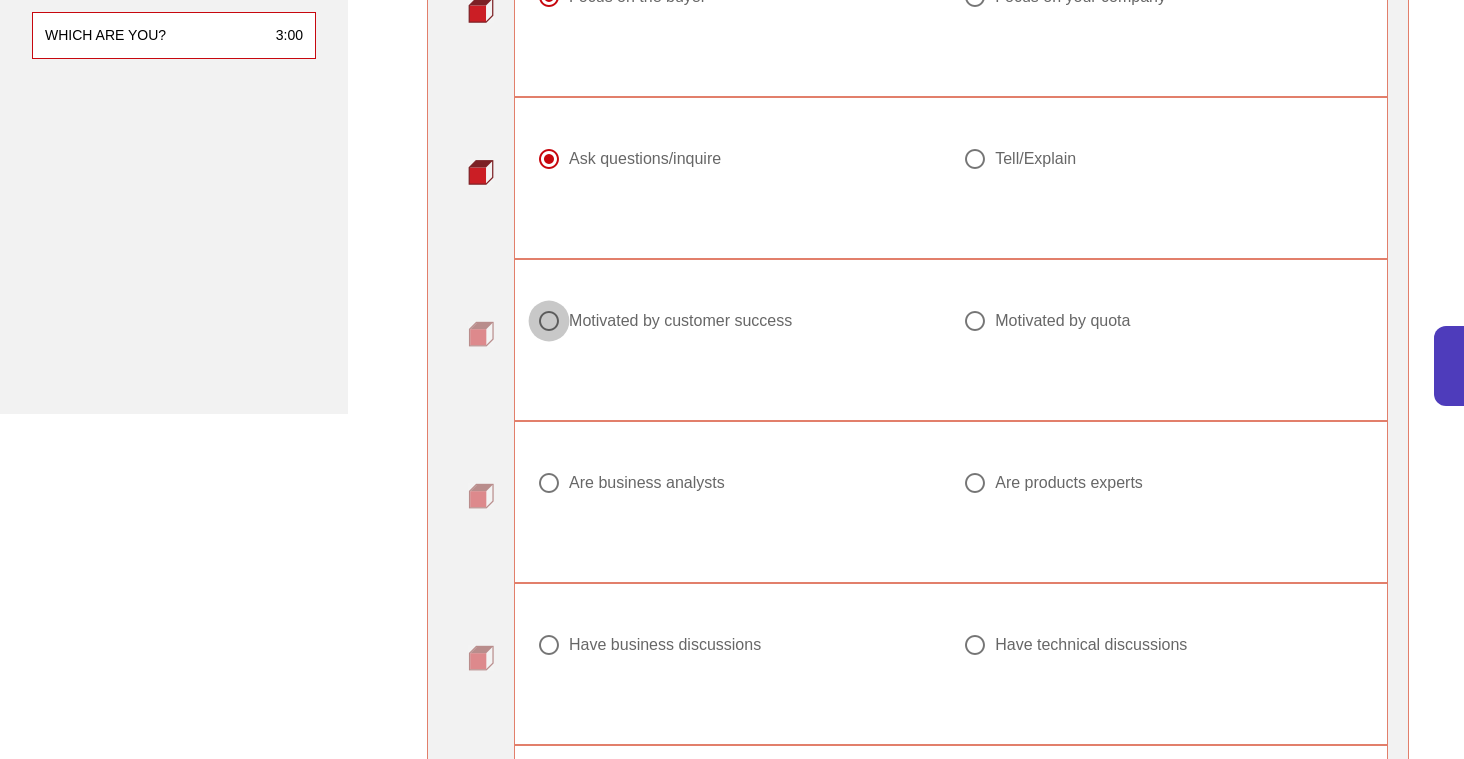 click at bounding box center (549, 321) 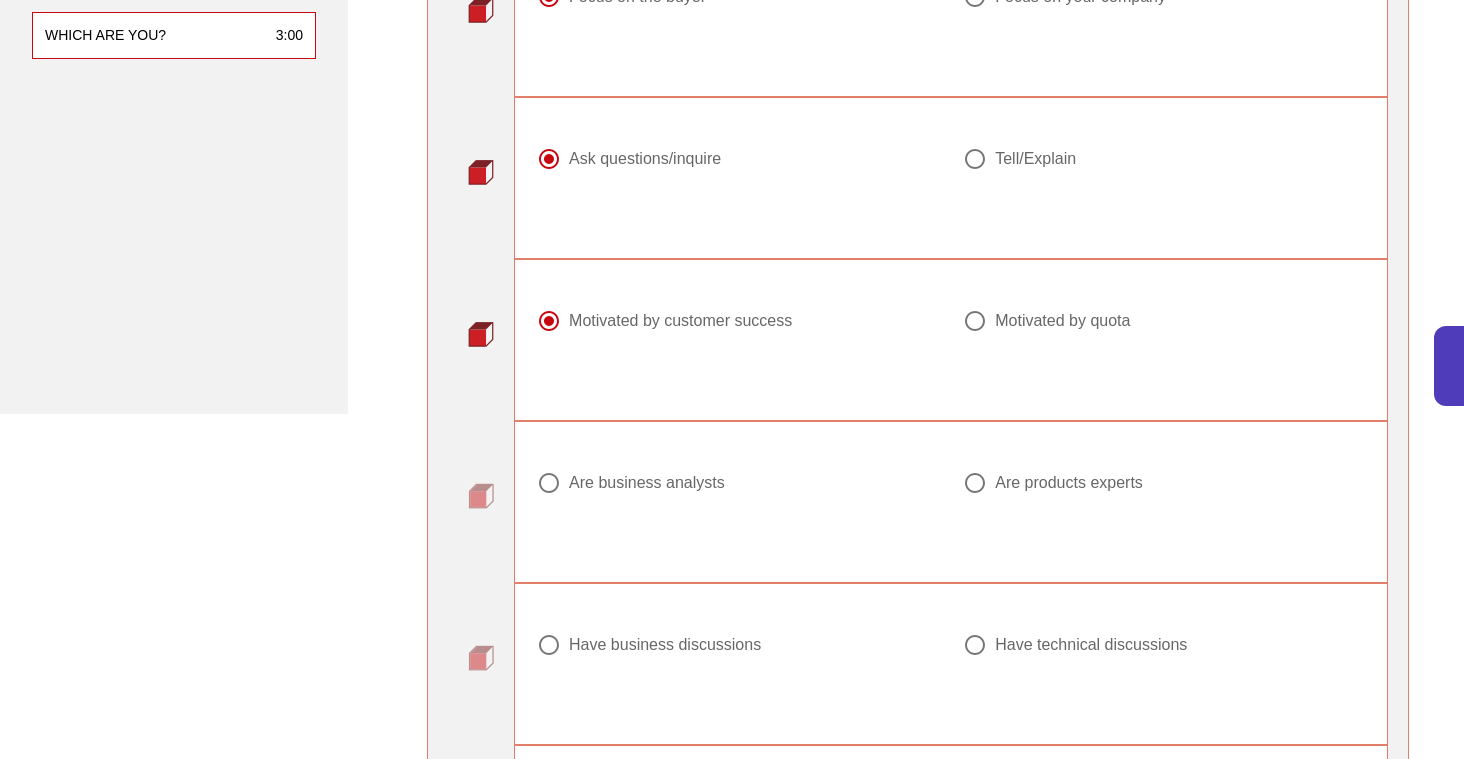 drag, startPoint x: 549, startPoint y: 485, endPoint x: 779, endPoint y: 483, distance: 230.0087 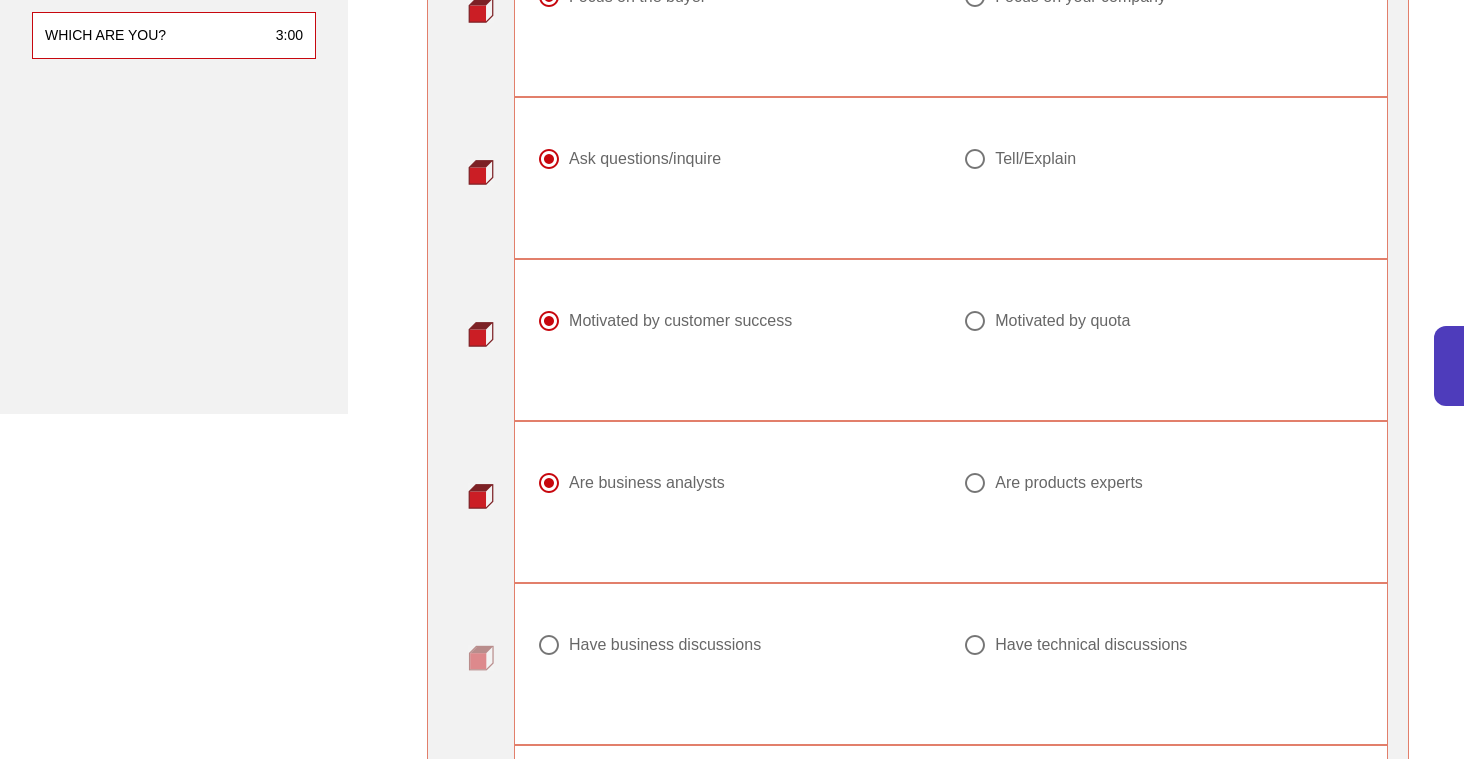 click at bounding box center (549, 483) 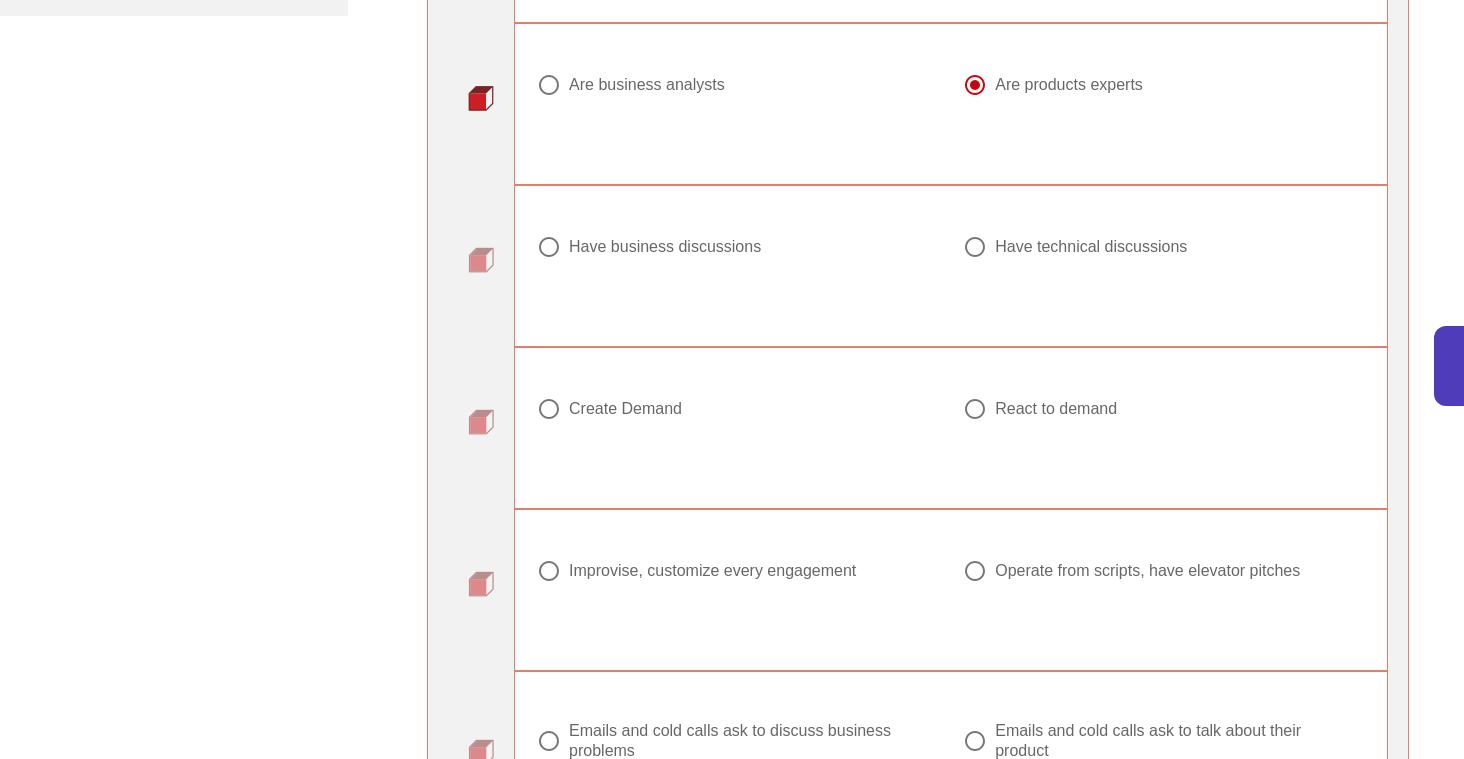 scroll, scrollTop: 880, scrollLeft: 0, axis: vertical 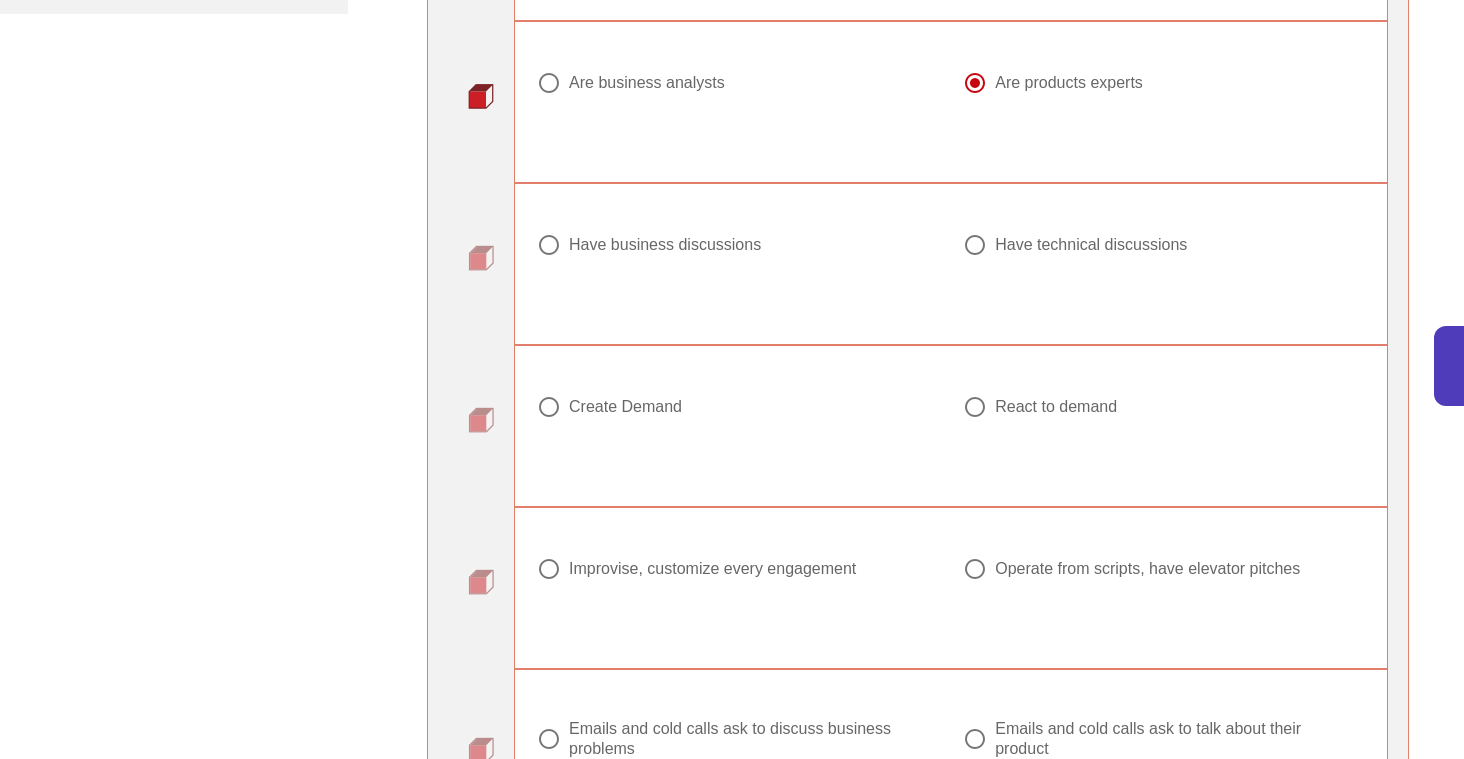 click at bounding box center (549, 245) 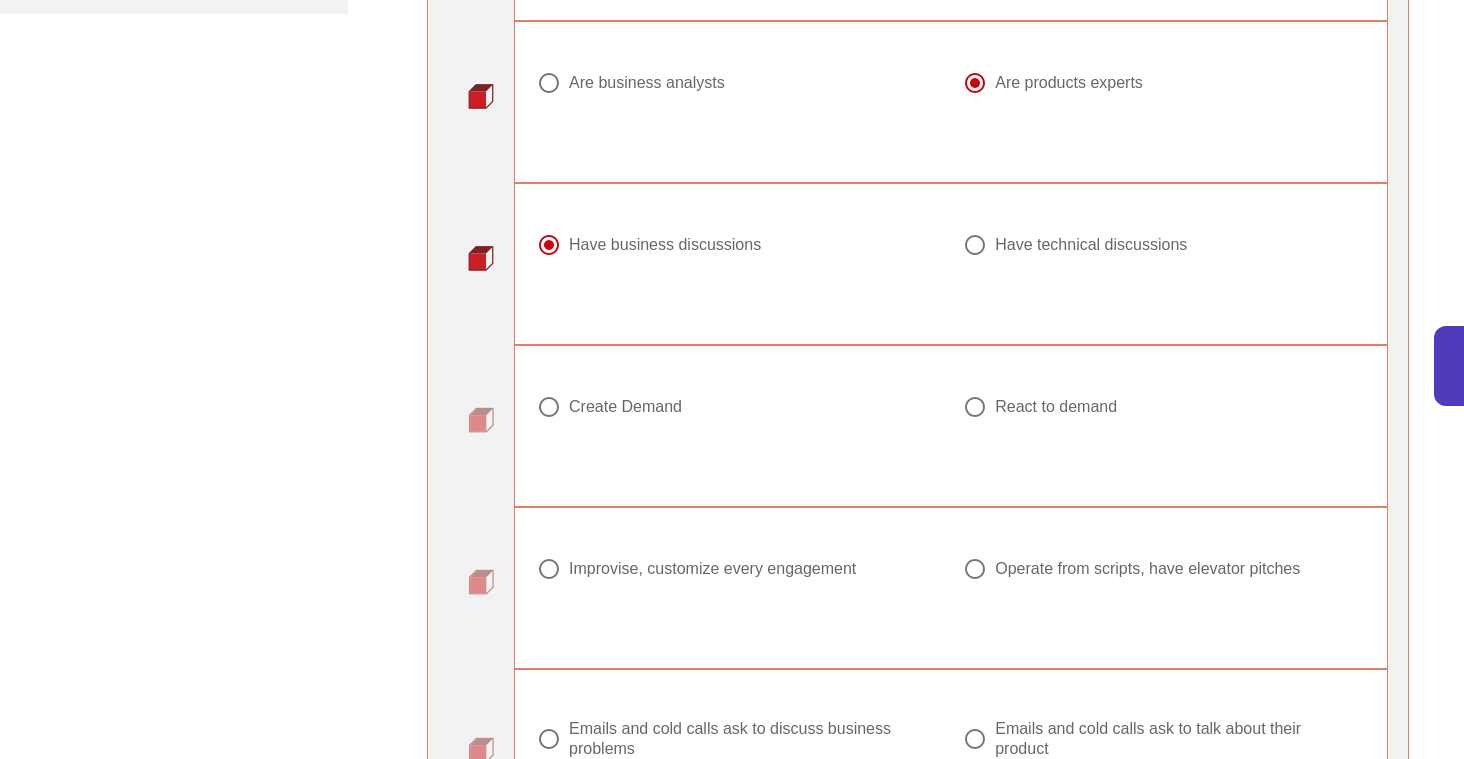 click at bounding box center [549, 407] 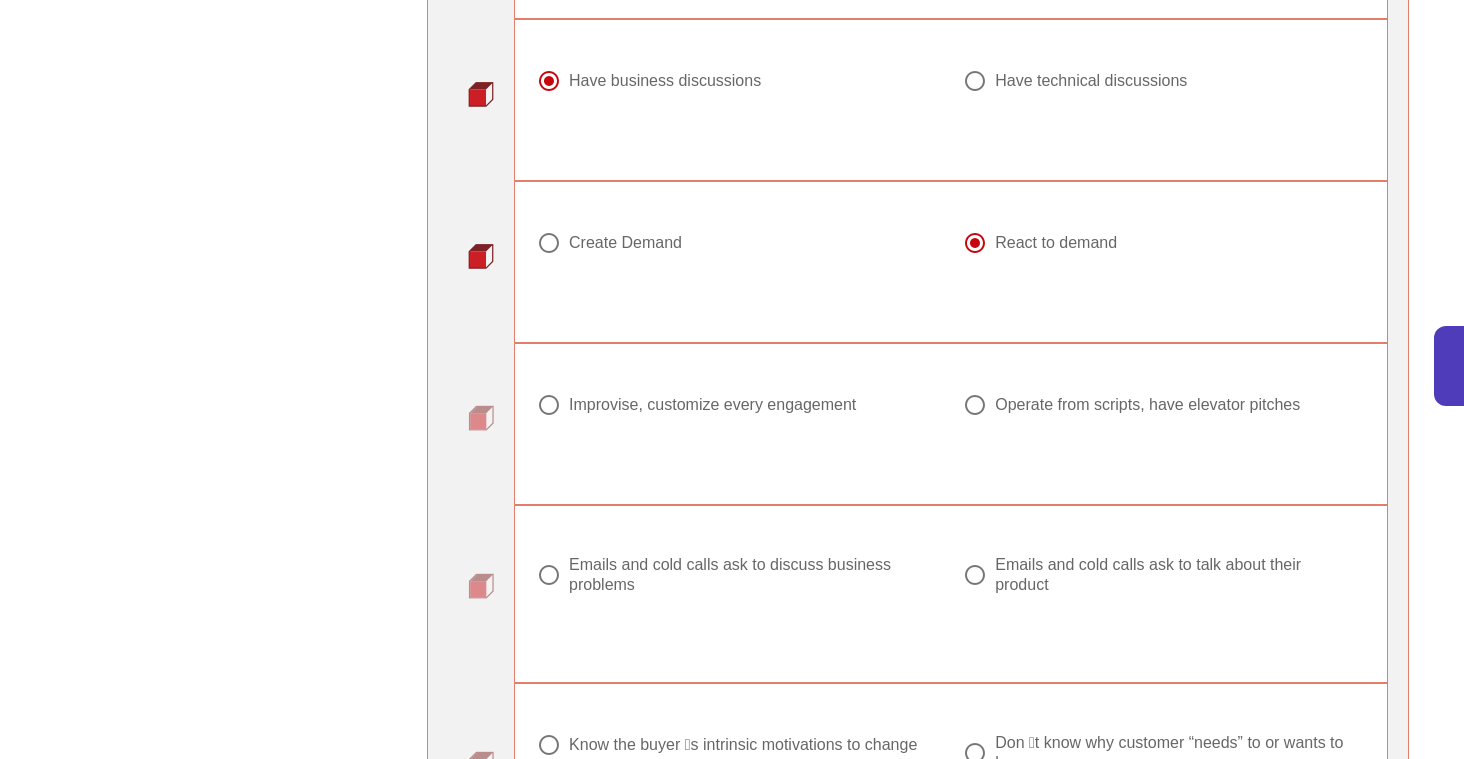 scroll, scrollTop: 1080, scrollLeft: 0, axis: vertical 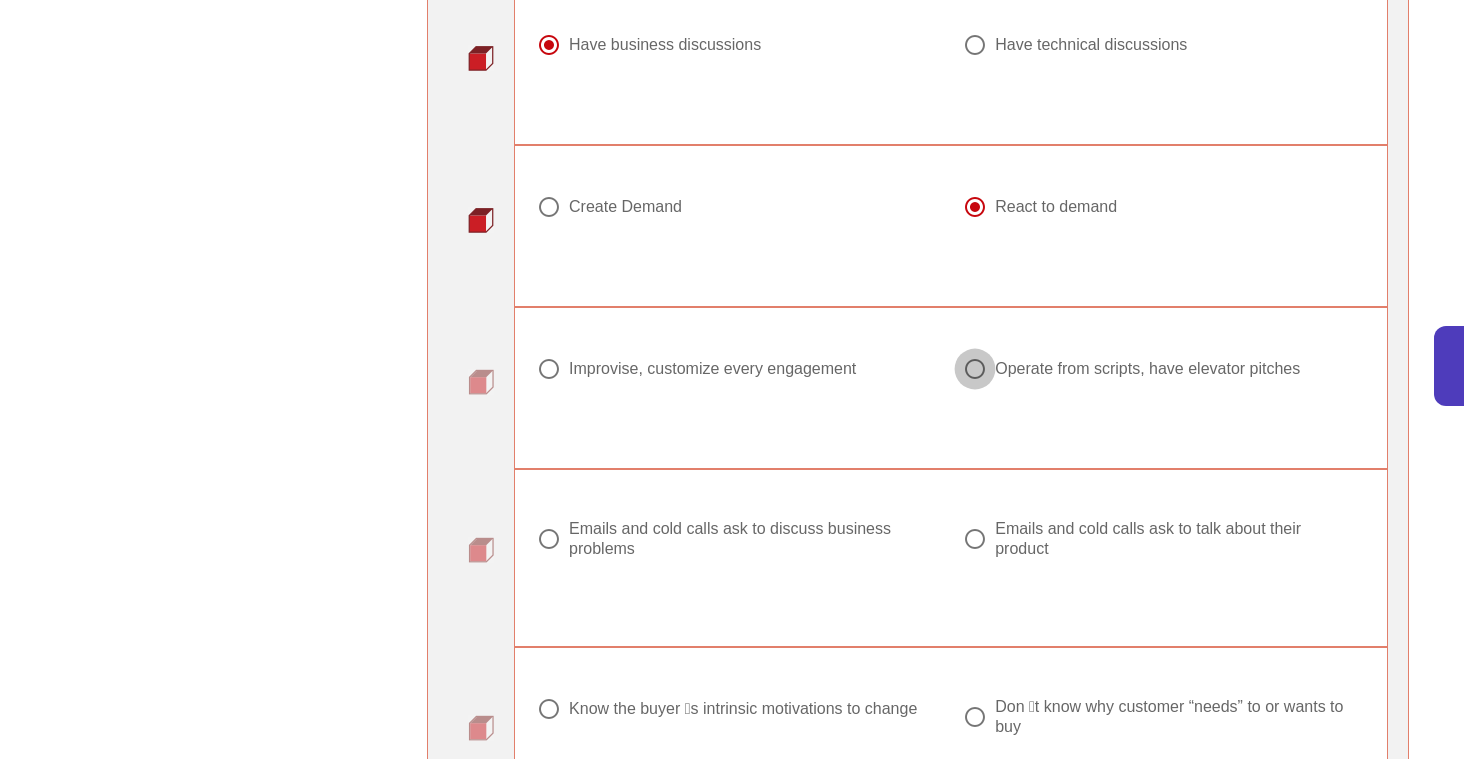 click at bounding box center [549, 369] 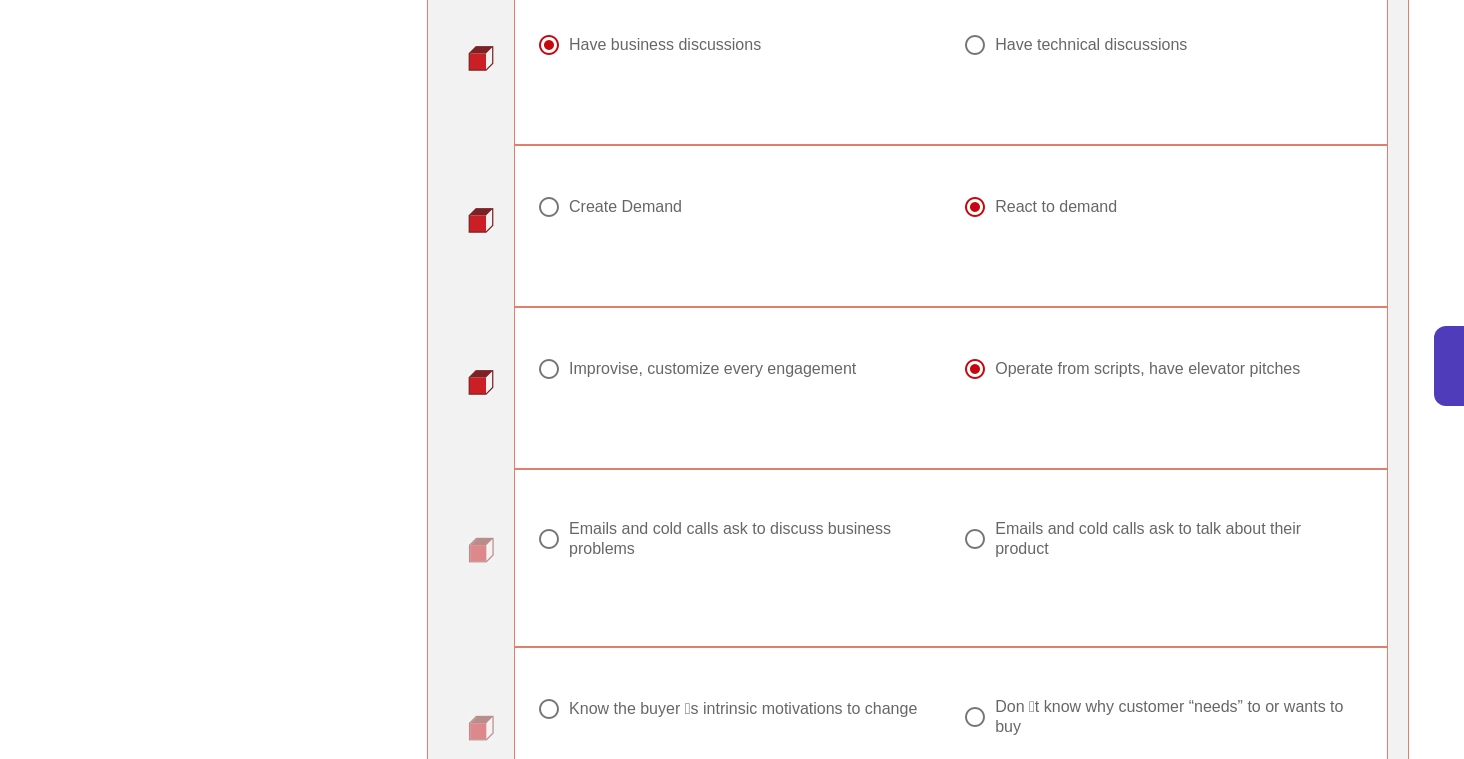click at bounding box center (549, 539) 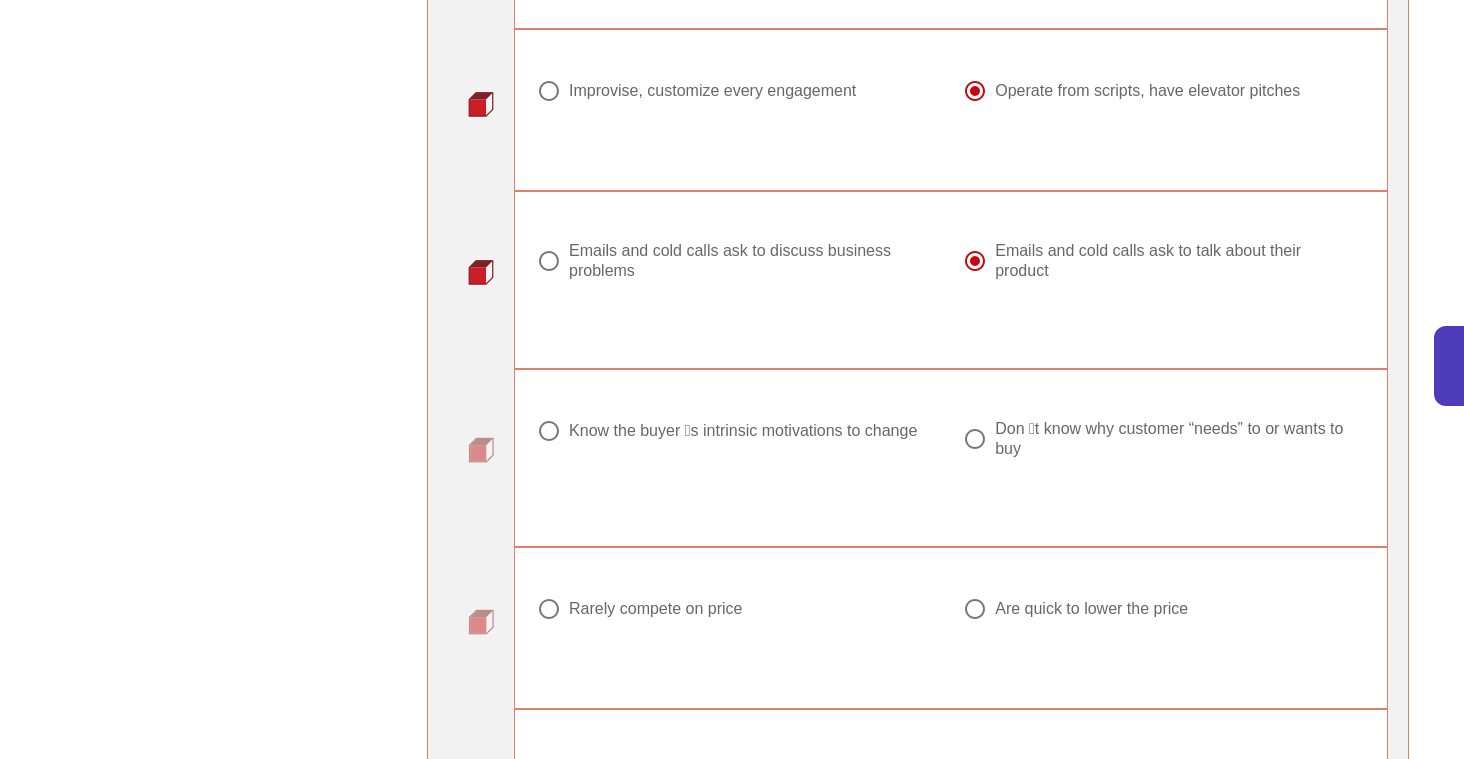 scroll, scrollTop: 1360, scrollLeft: 0, axis: vertical 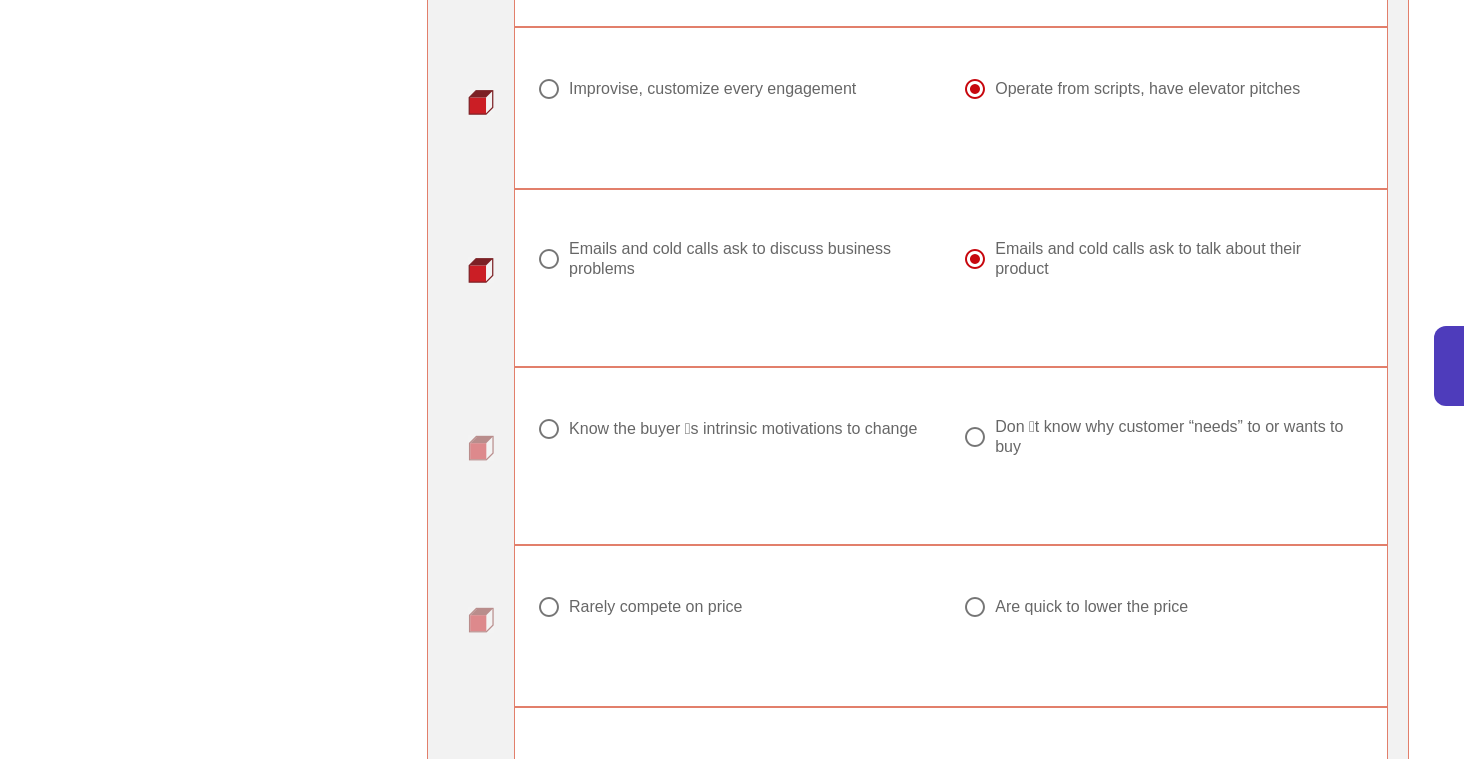 drag, startPoint x: 979, startPoint y: 438, endPoint x: 816, endPoint y: 462, distance: 164.7574 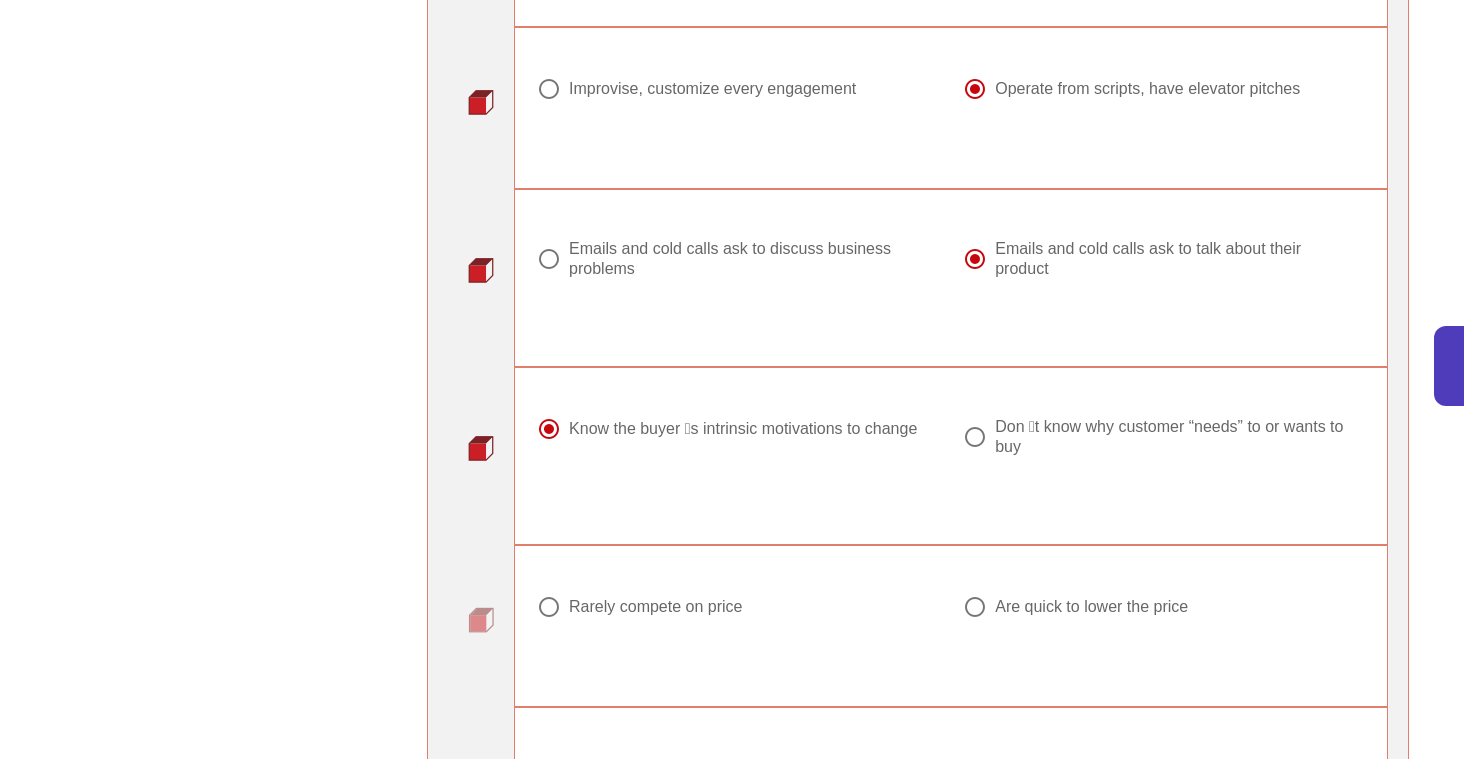 click at bounding box center (549, 607) 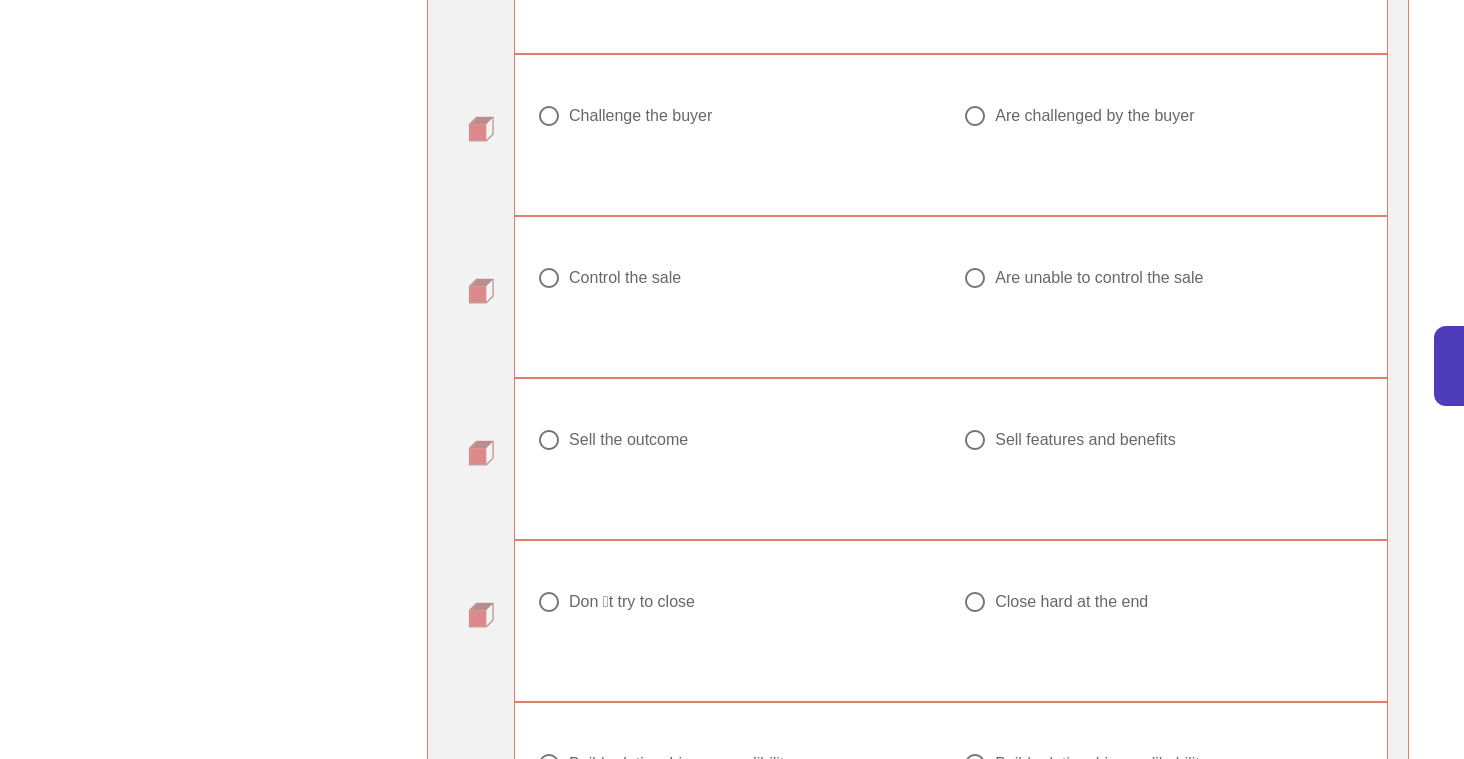 scroll, scrollTop: 2040, scrollLeft: 0, axis: vertical 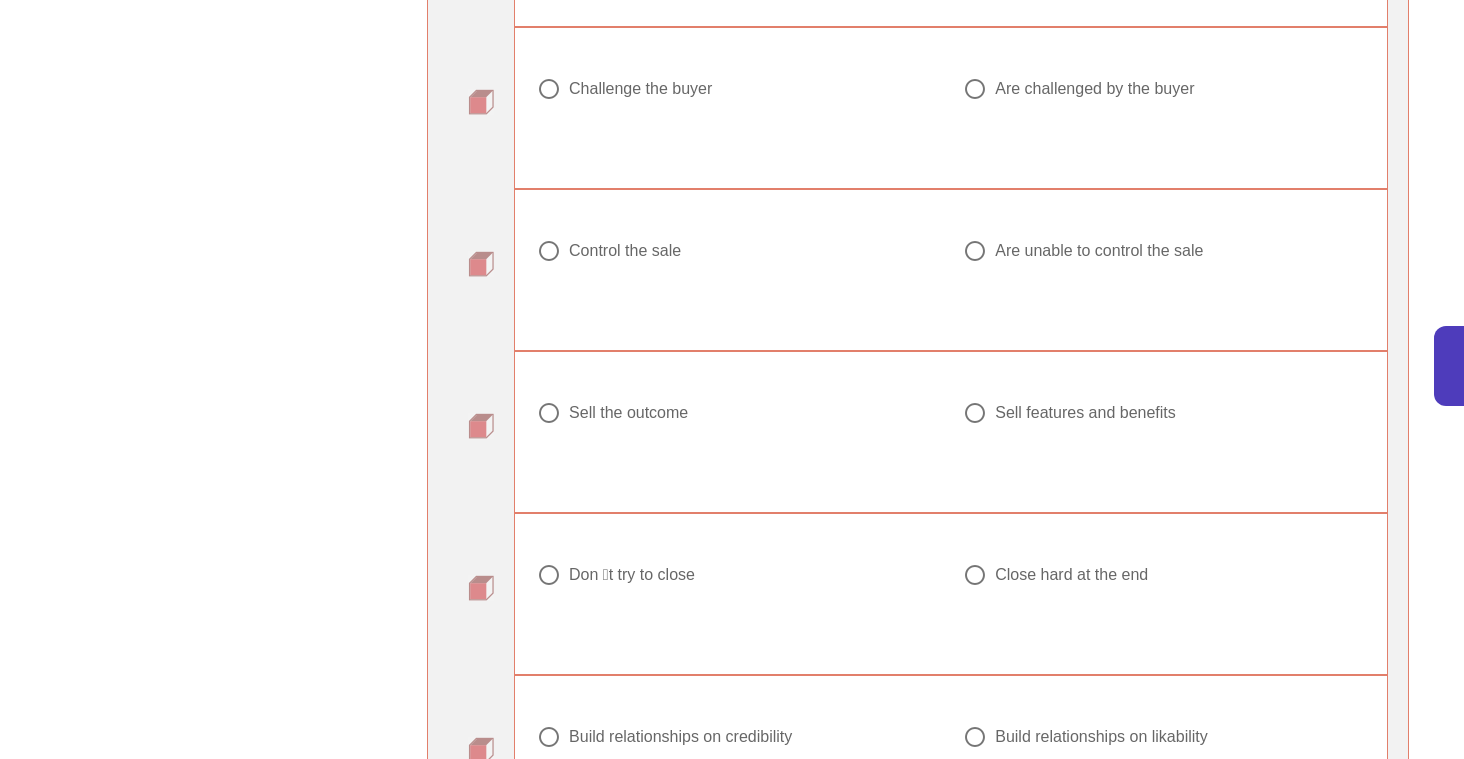 click at bounding box center (549, 89) 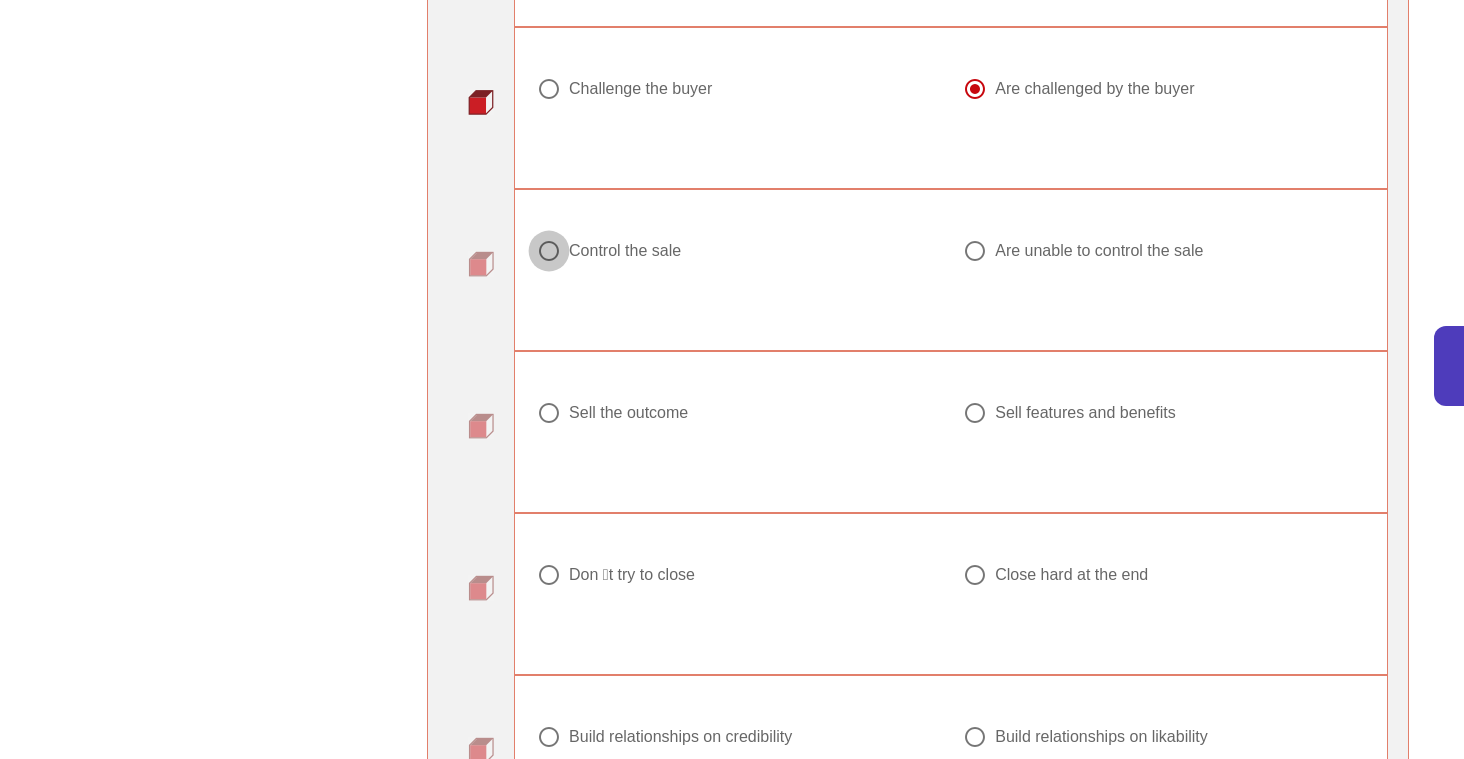 click at bounding box center (549, 251) 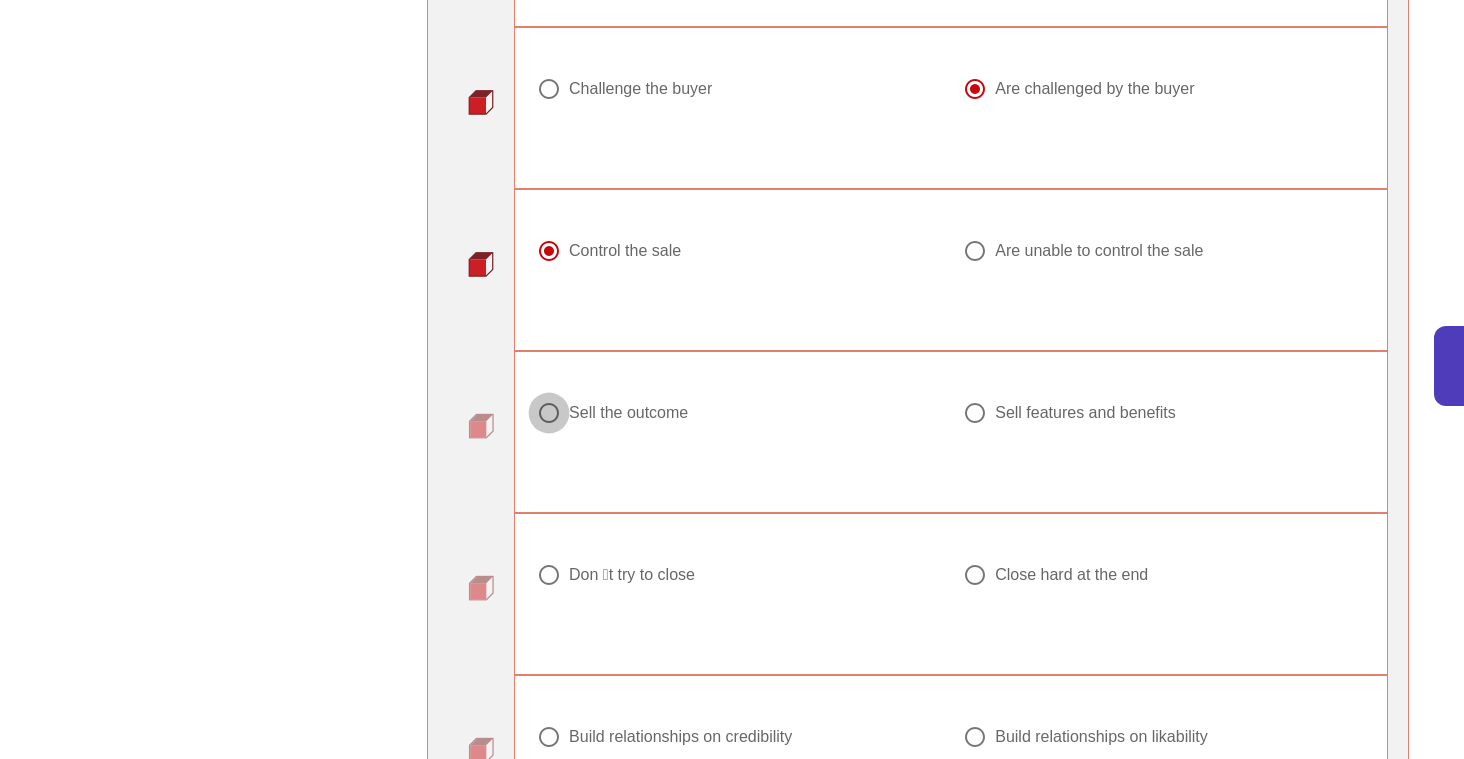 click at bounding box center [549, 413] 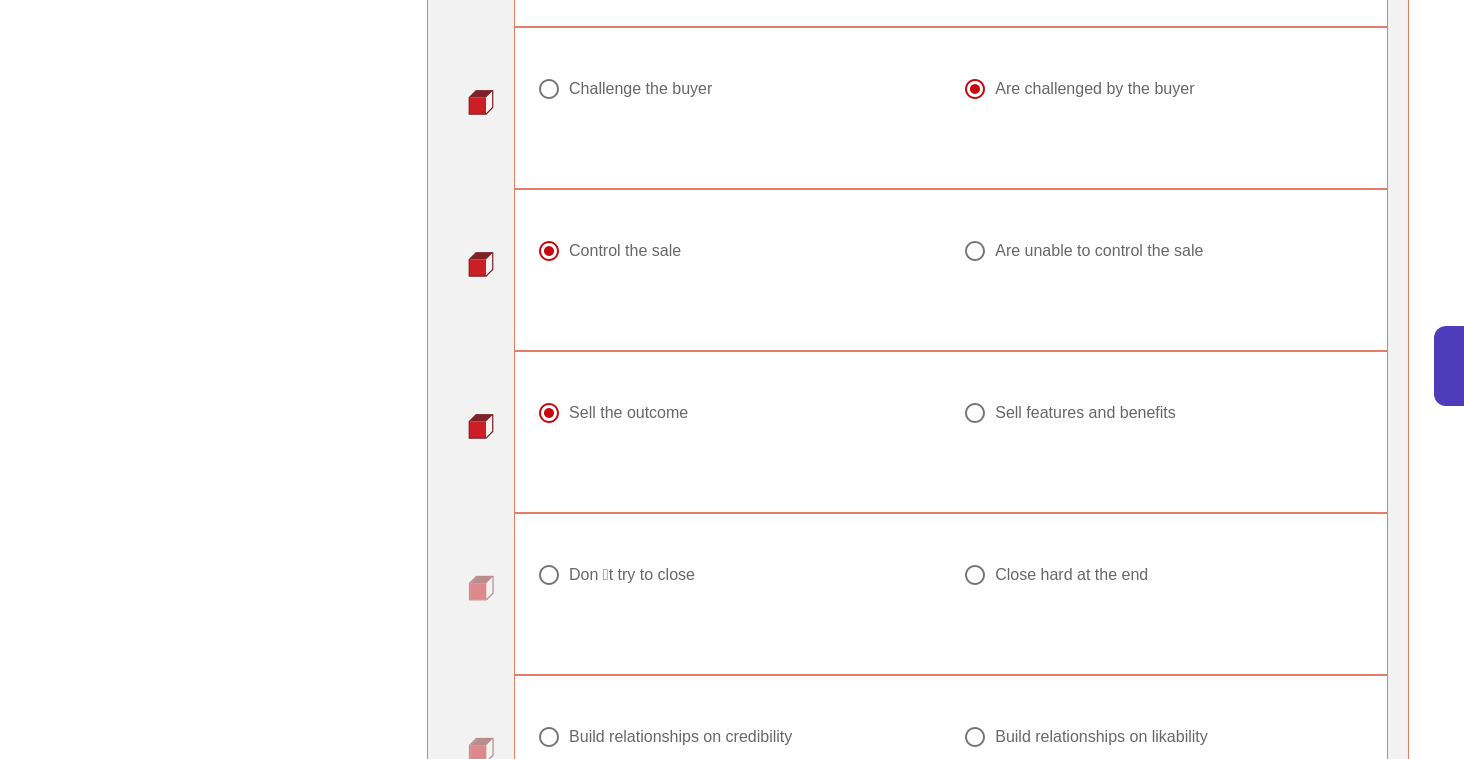 click at bounding box center [549, 575] 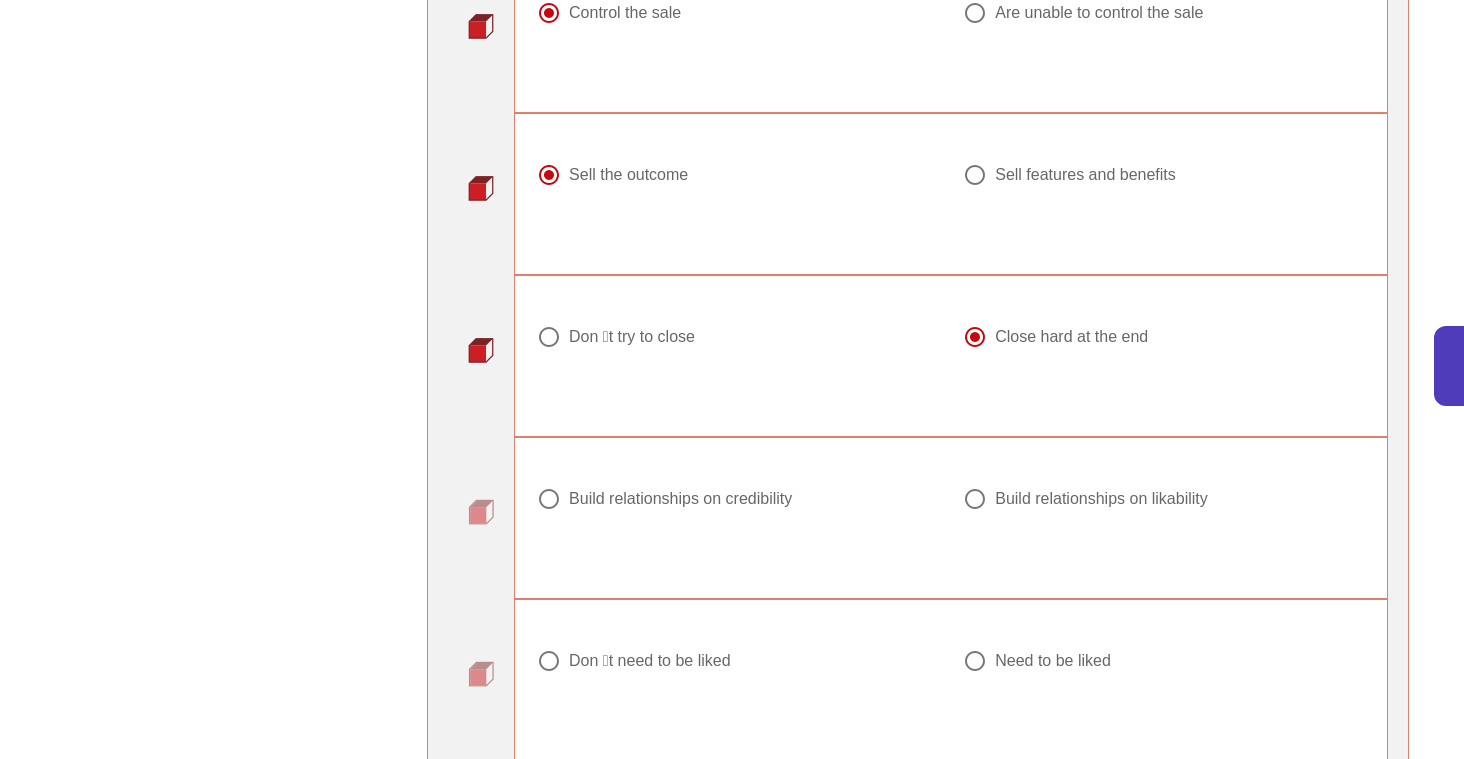 scroll, scrollTop: 2280, scrollLeft: 0, axis: vertical 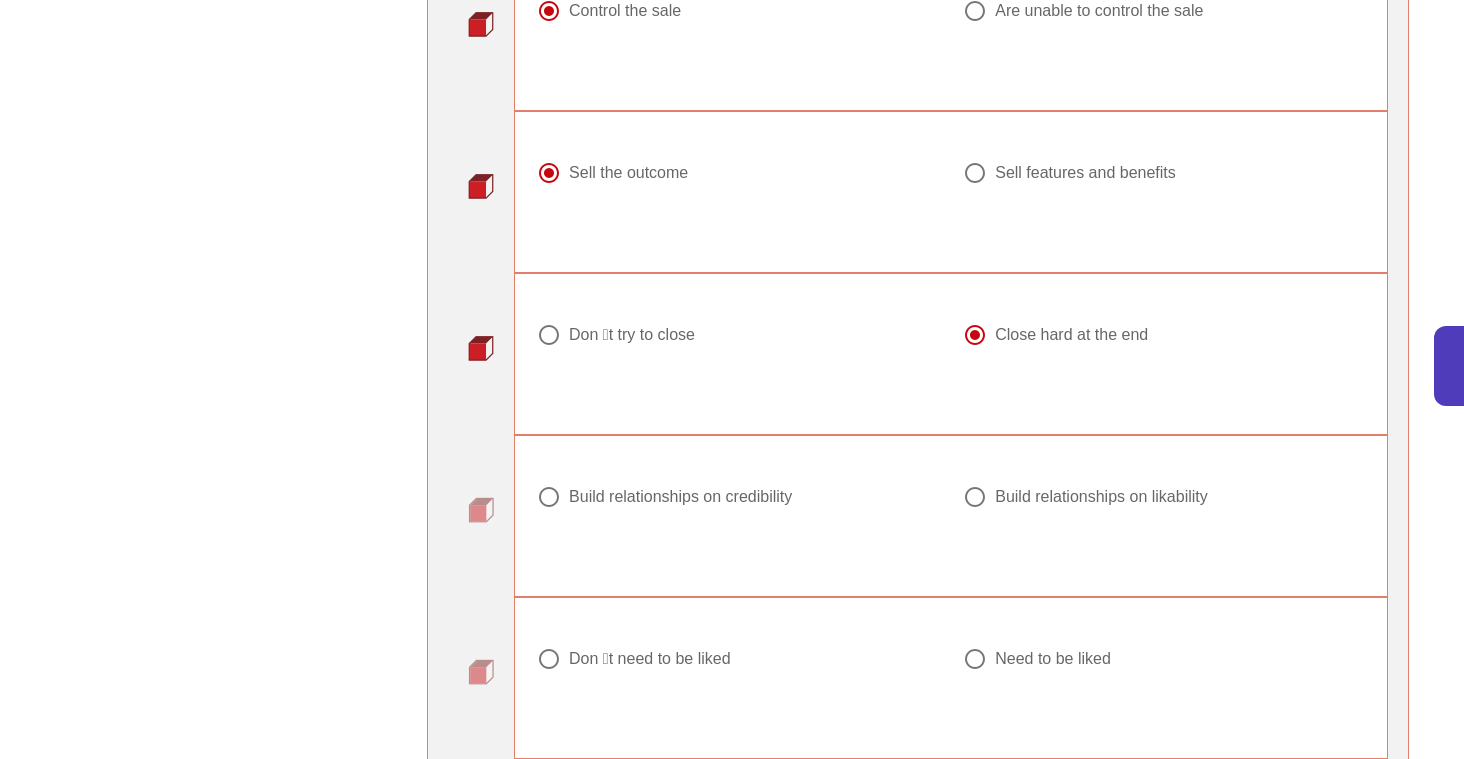 click at bounding box center [549, 497] 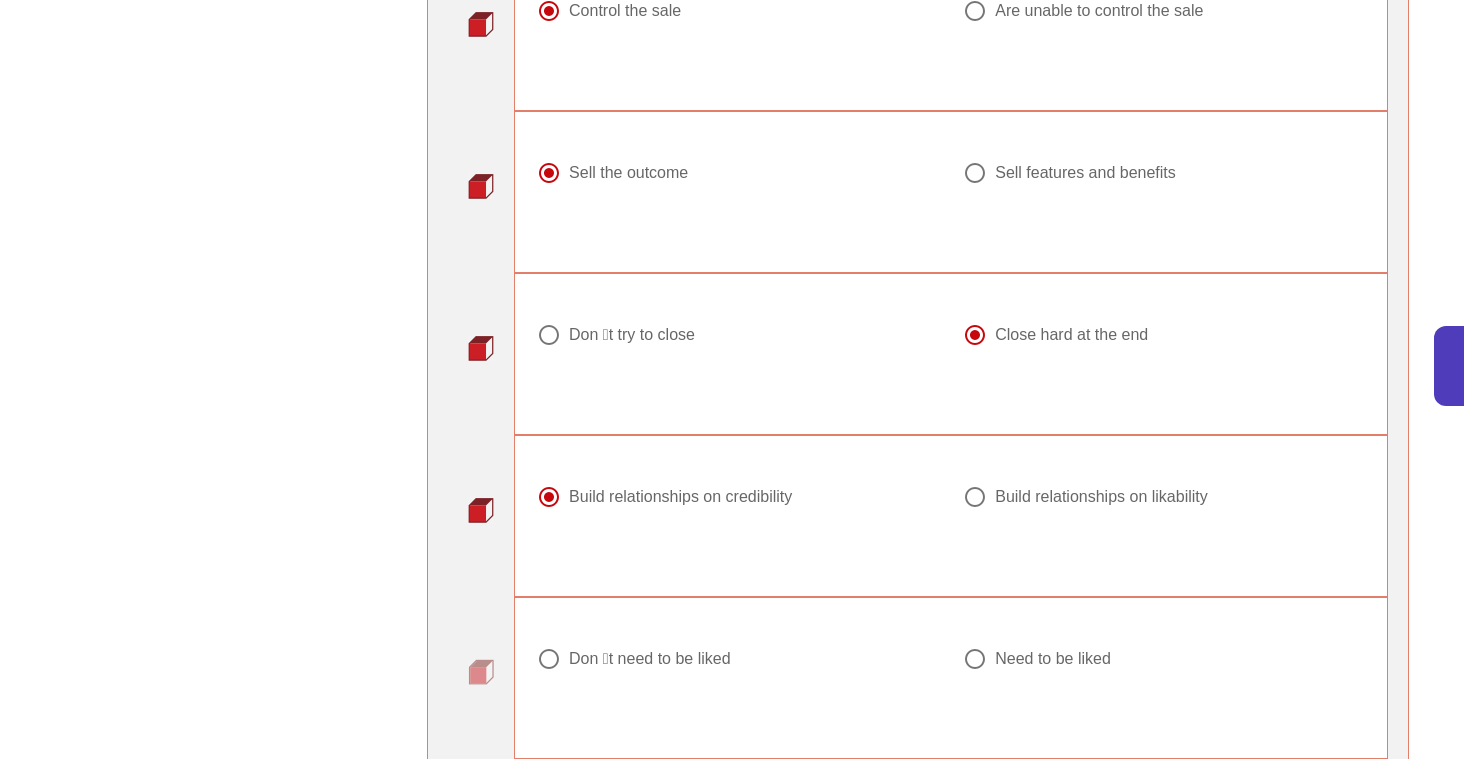 click at bounding box center (549, 659) 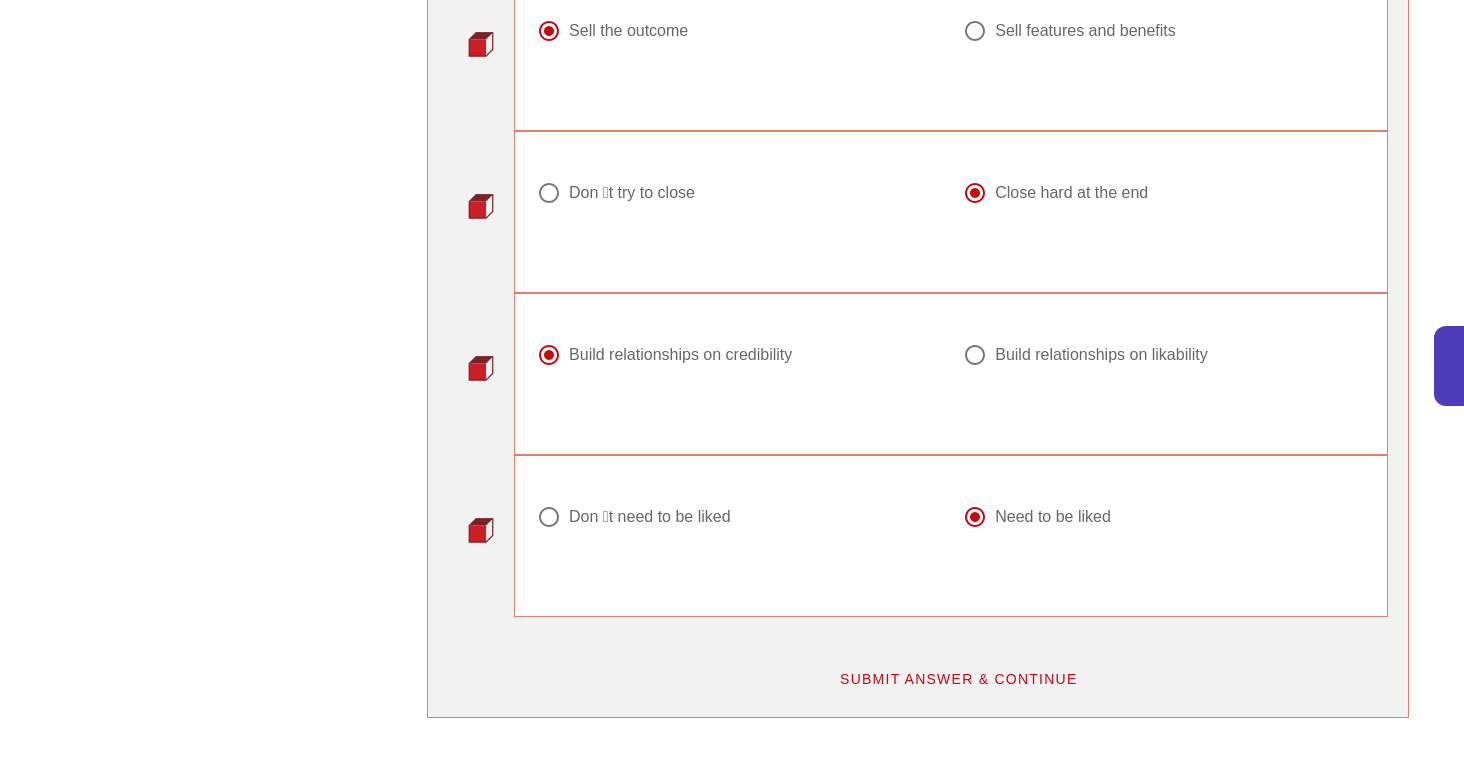 scroll, scrollTop: 2440, scrollLeft: 0, axis: vertical 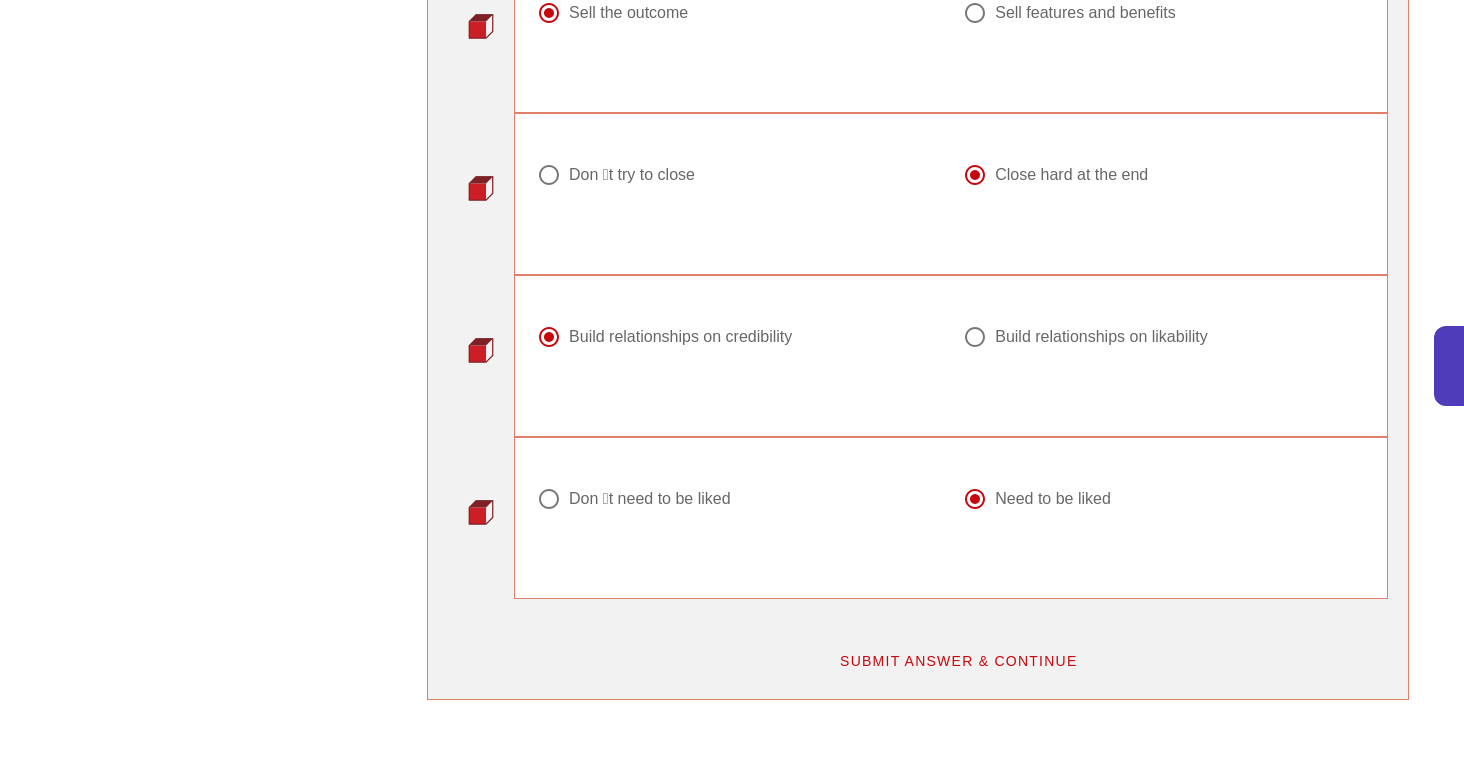 click on "SUBMIT ANSWER & CONTINUE" at bounding box center (958, 661) 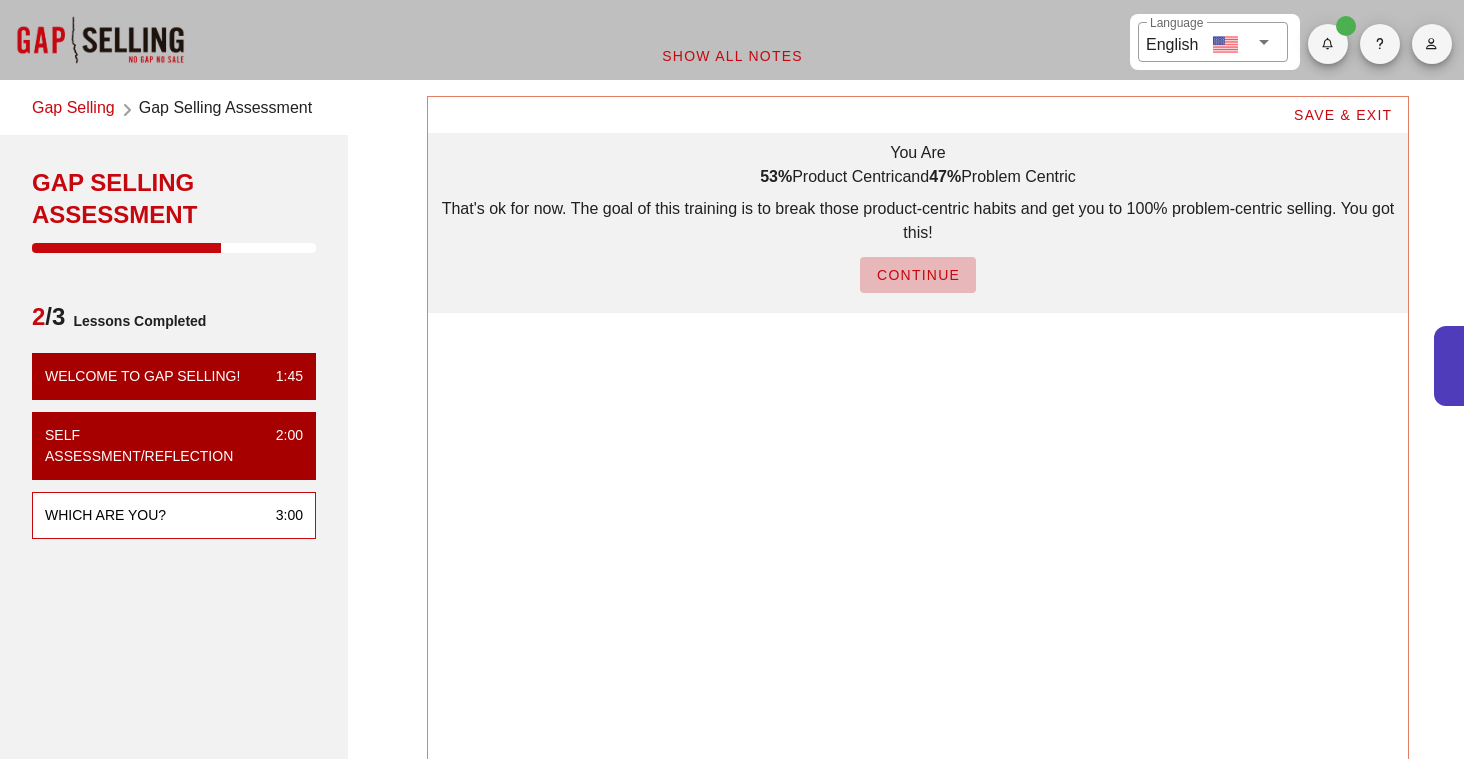 click on "CONTINUE" at bounding box center [918, 275] 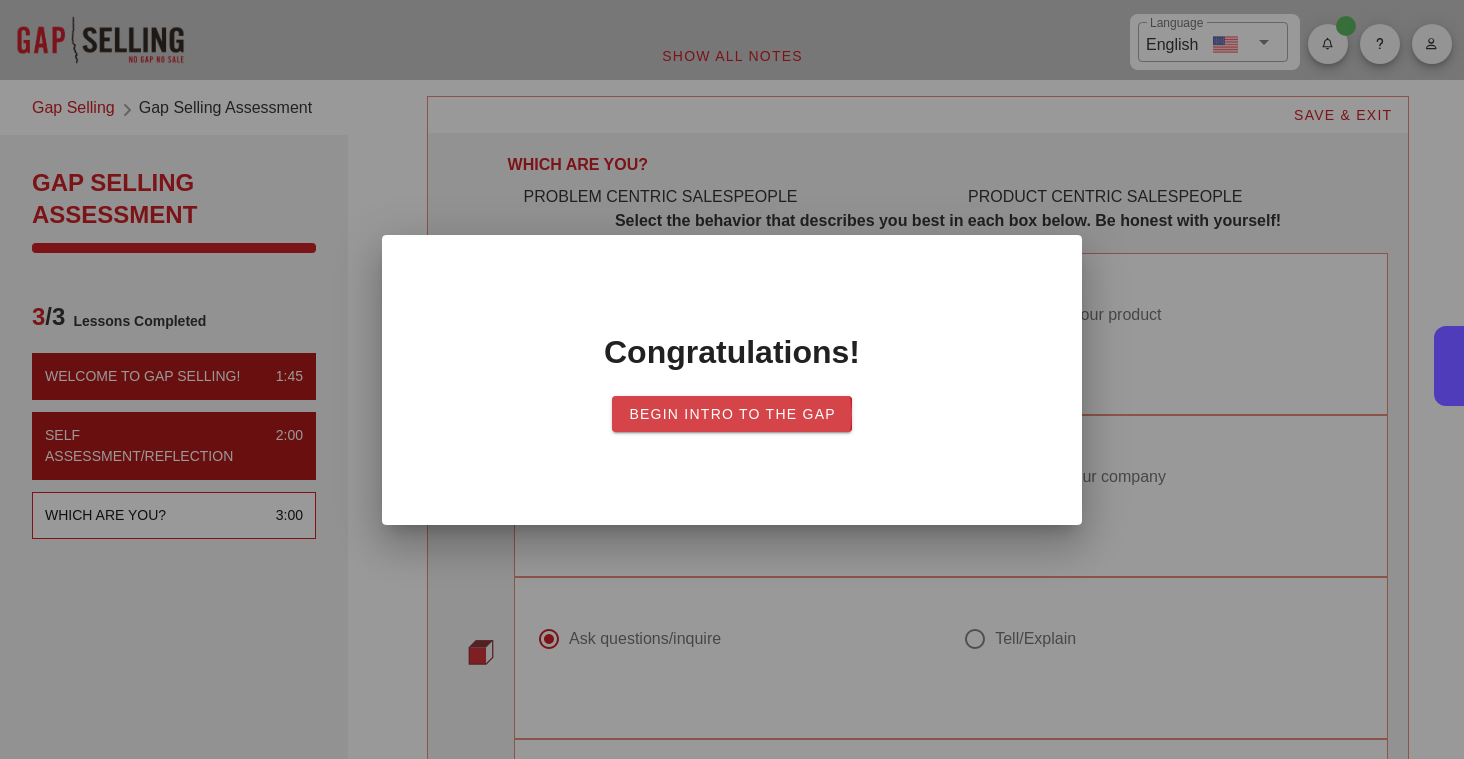 click on "Begin Intro to the Gap" at bounding box center (732, 414) 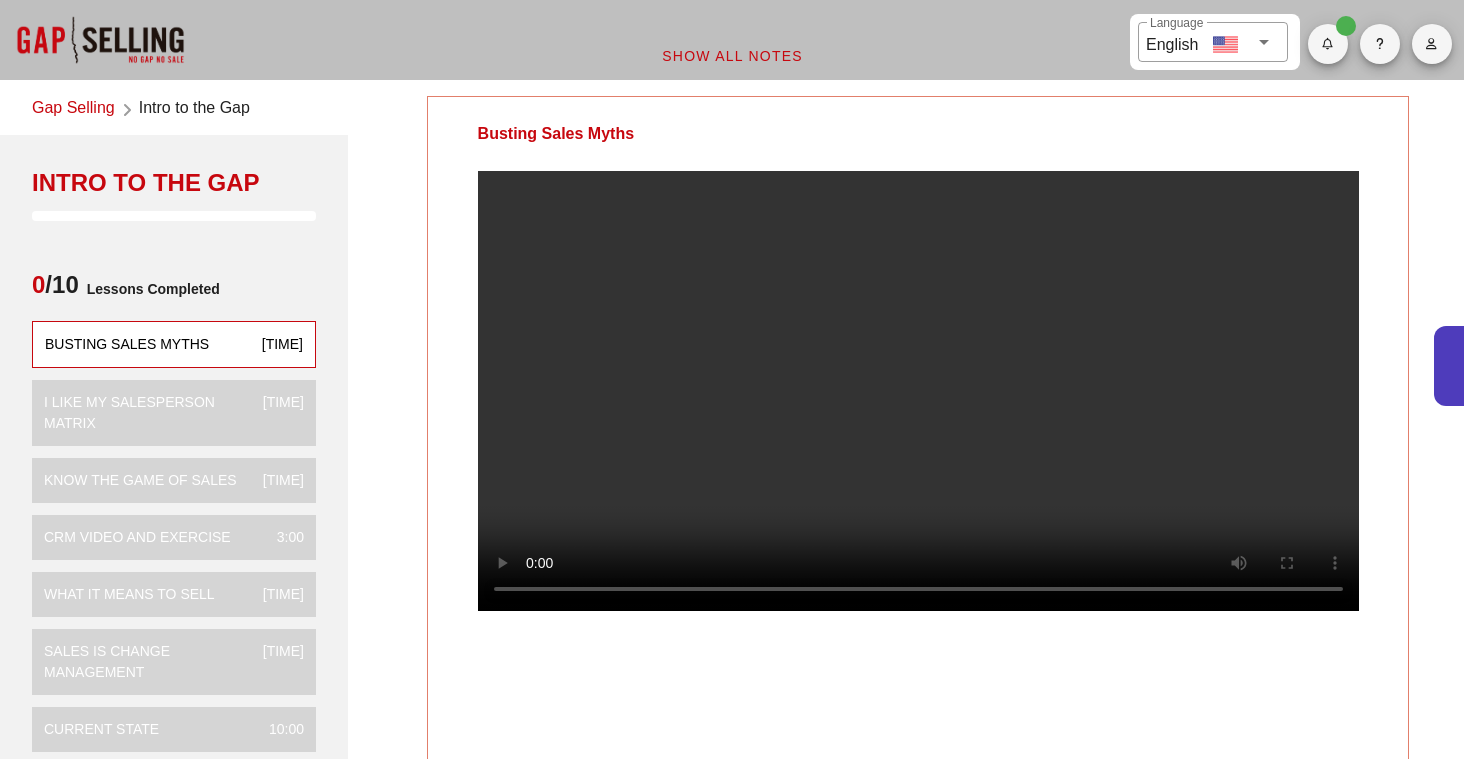 scroll, scrollTop: 0, scrollLeft: 0, axis: both 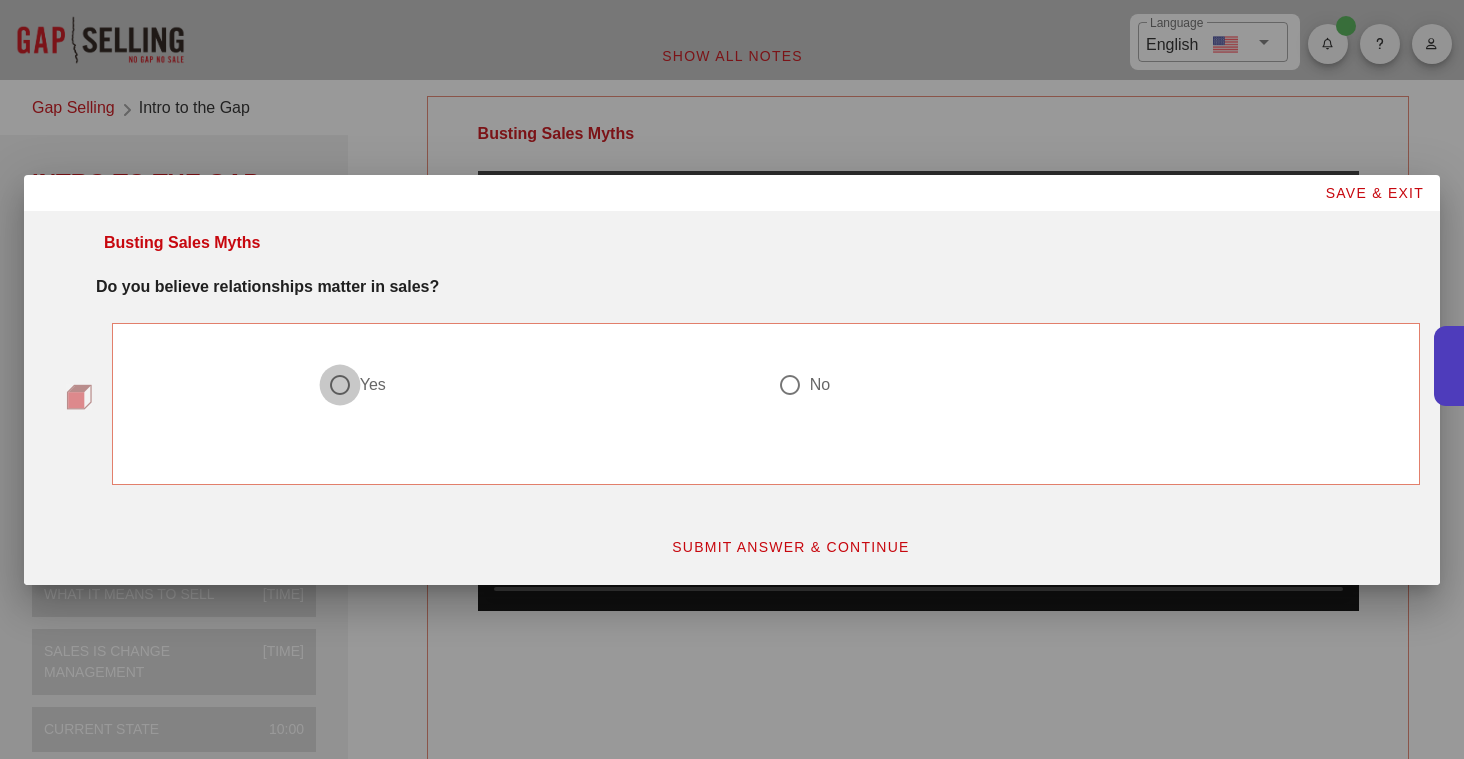 click at bounding box center [340, 385] 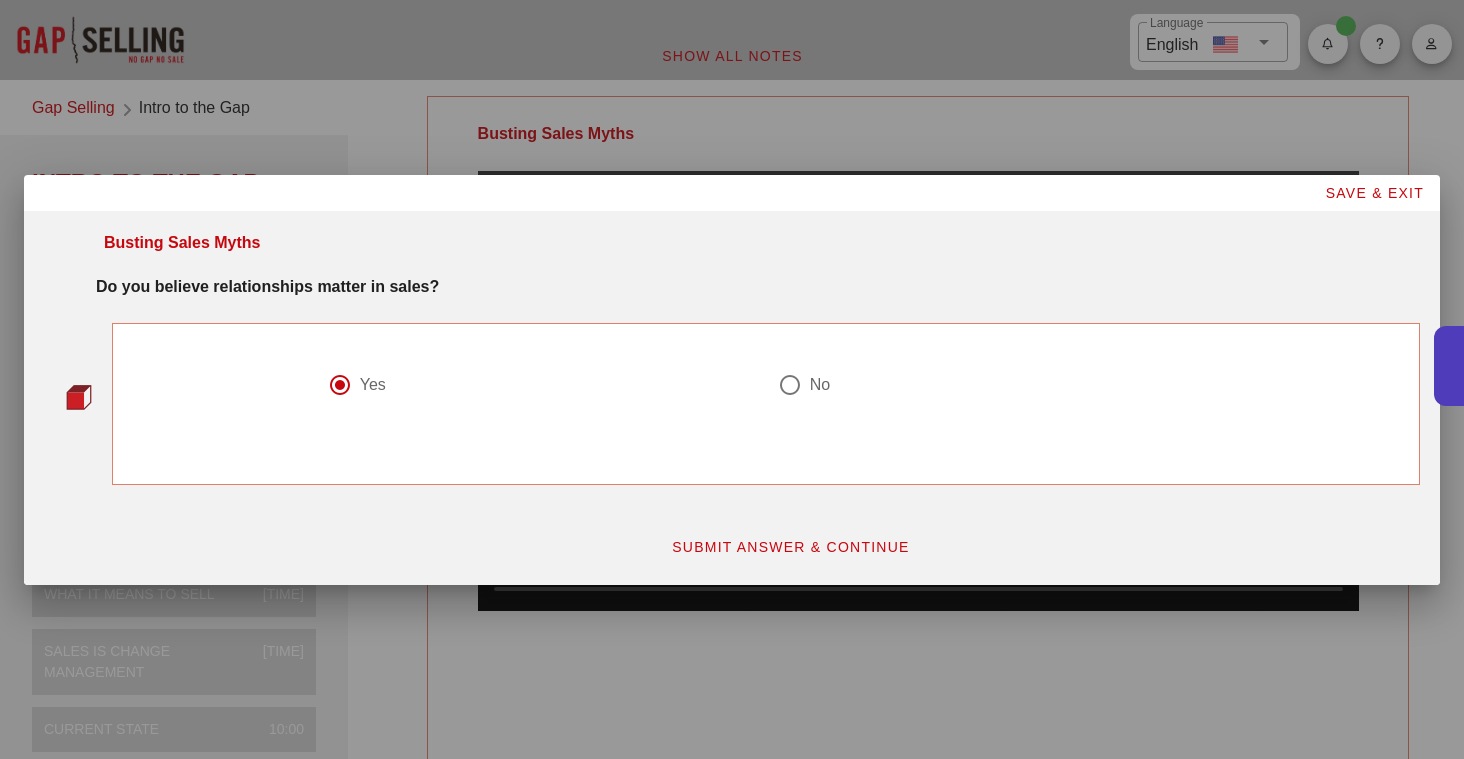 click on "SUBMIT ANSWER & CONTINUE" at bounding box center (790, 547) 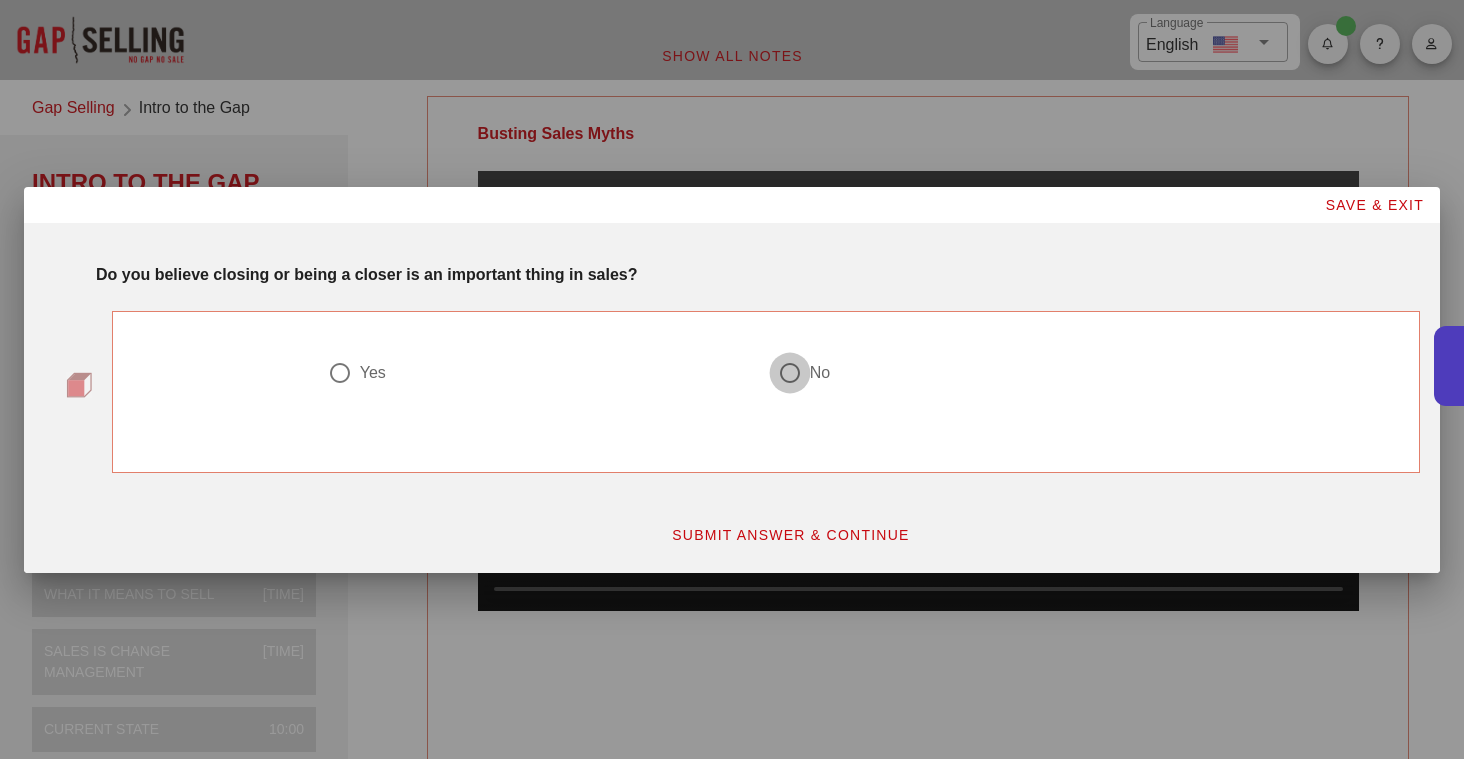 click at bounding box center [340, 373] 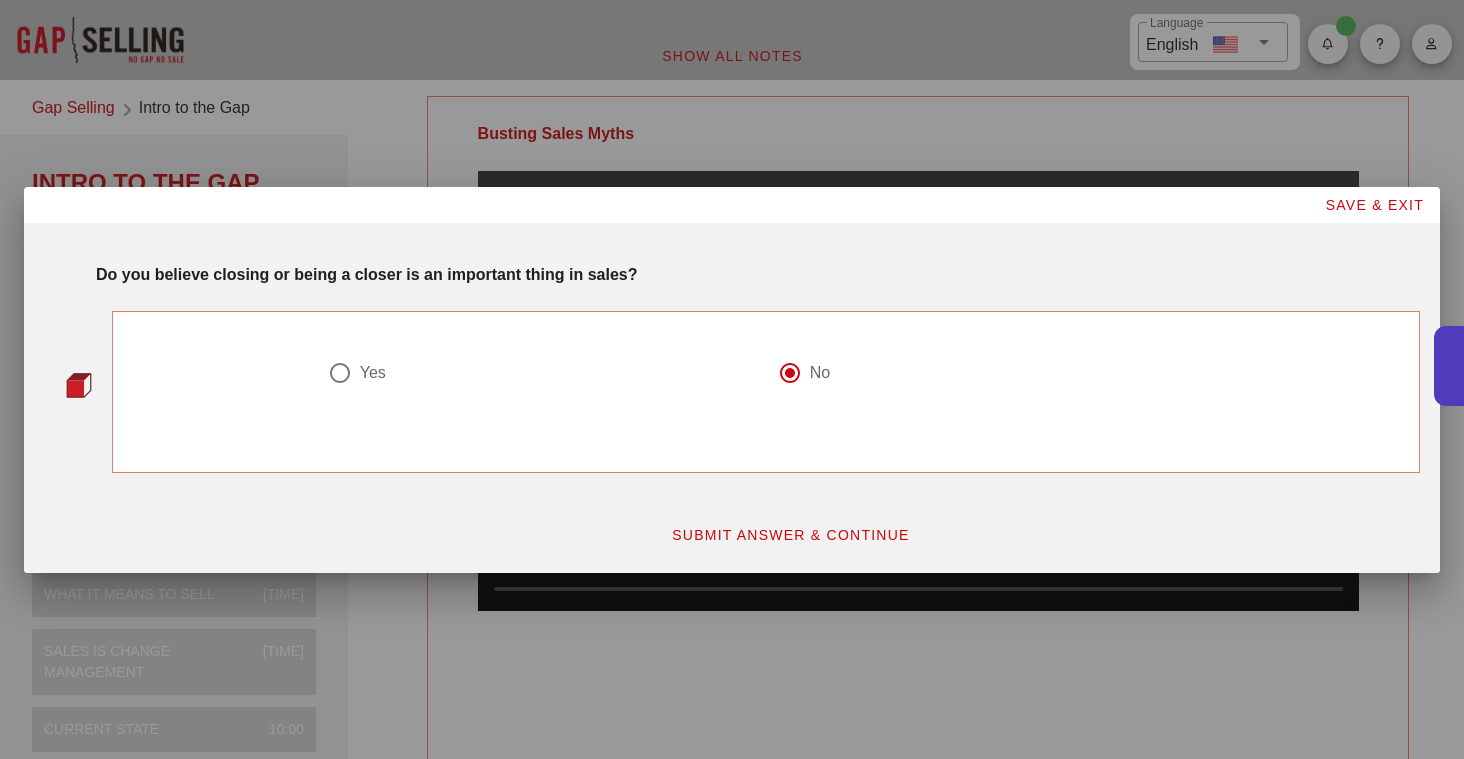 click on "SUBMIT ANSWER & CONTINUE" at bounding box center [790, 535] 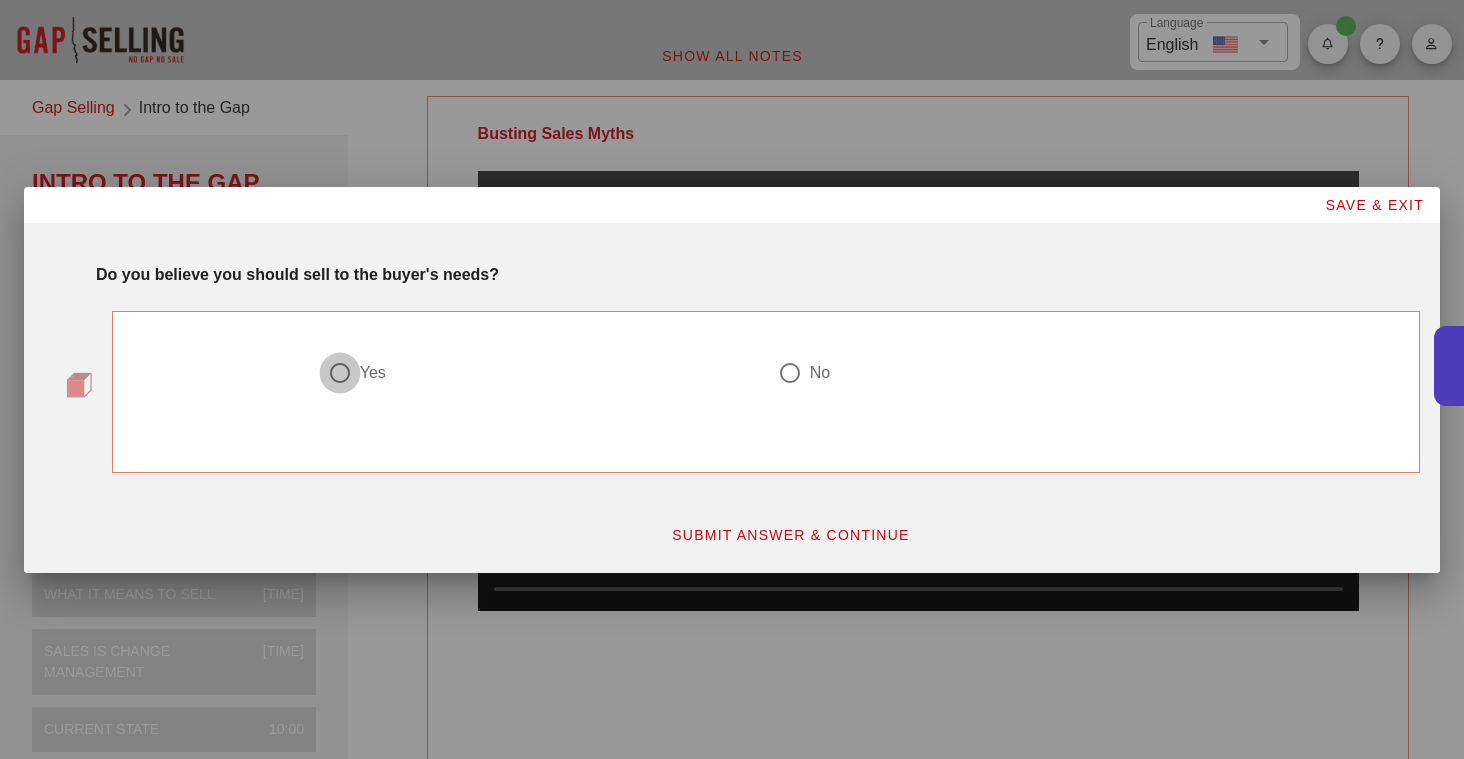 click at bounding box center [340, 373] 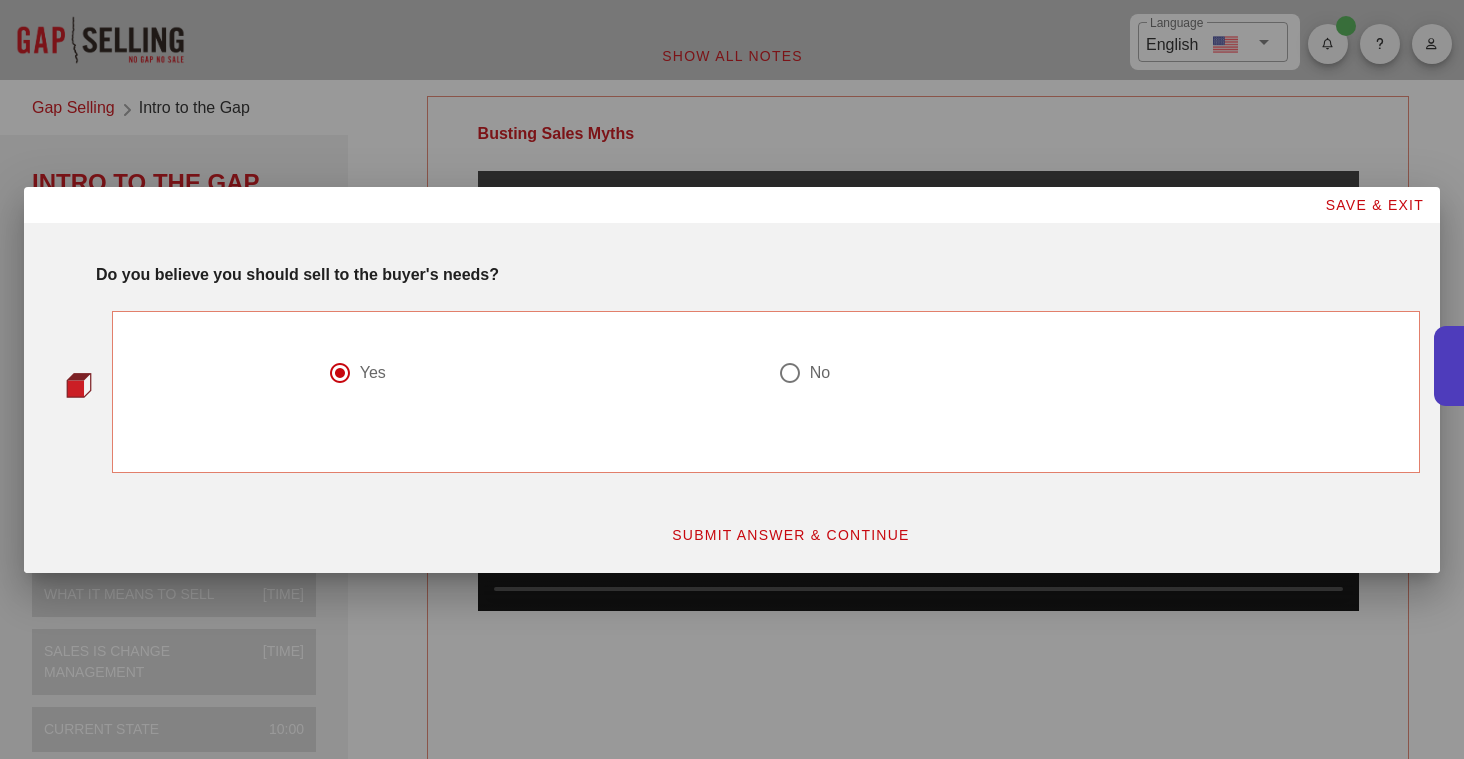 click on "SUBMIT ANSWER & CONTINUE" at bounding box center [790, 535] 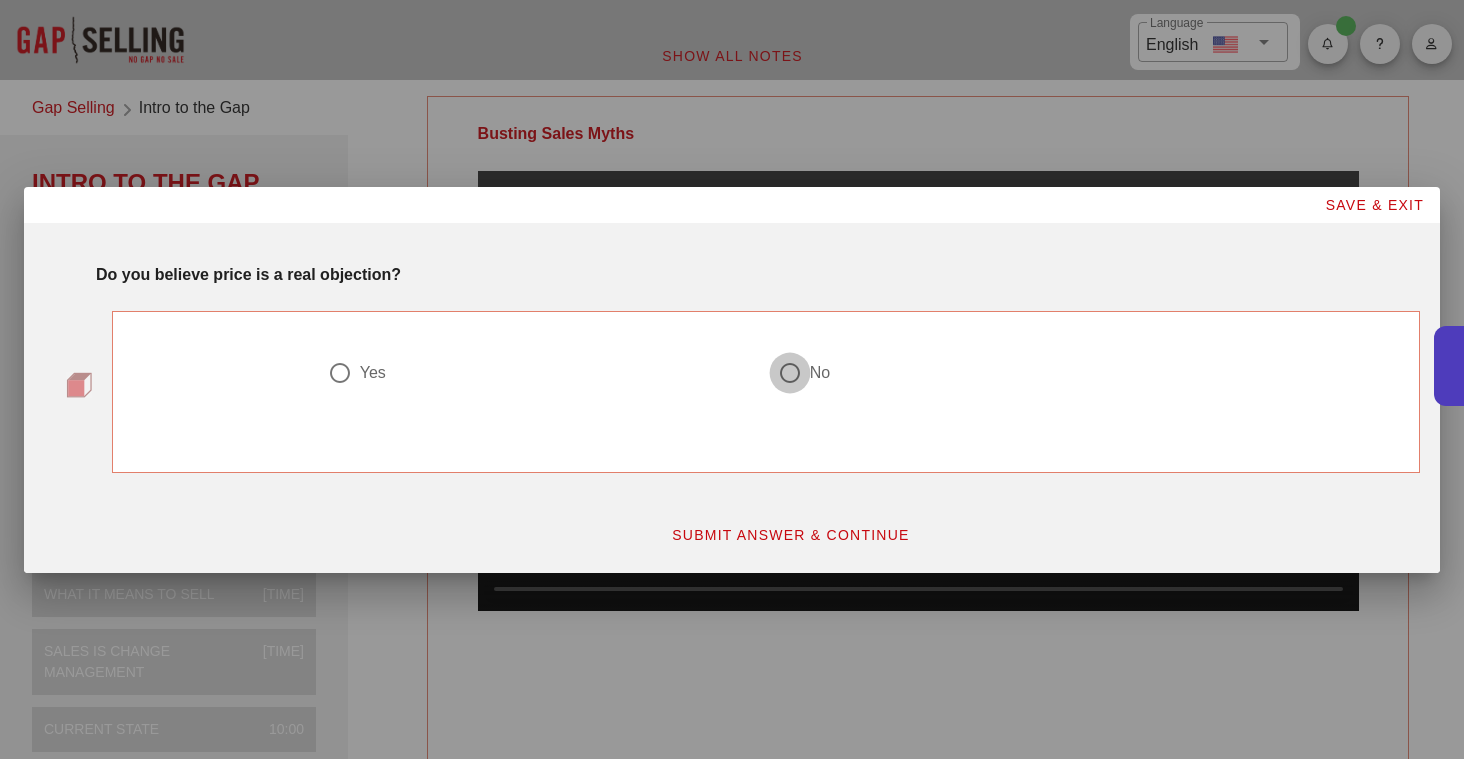 click at bounding box center [340, 373] 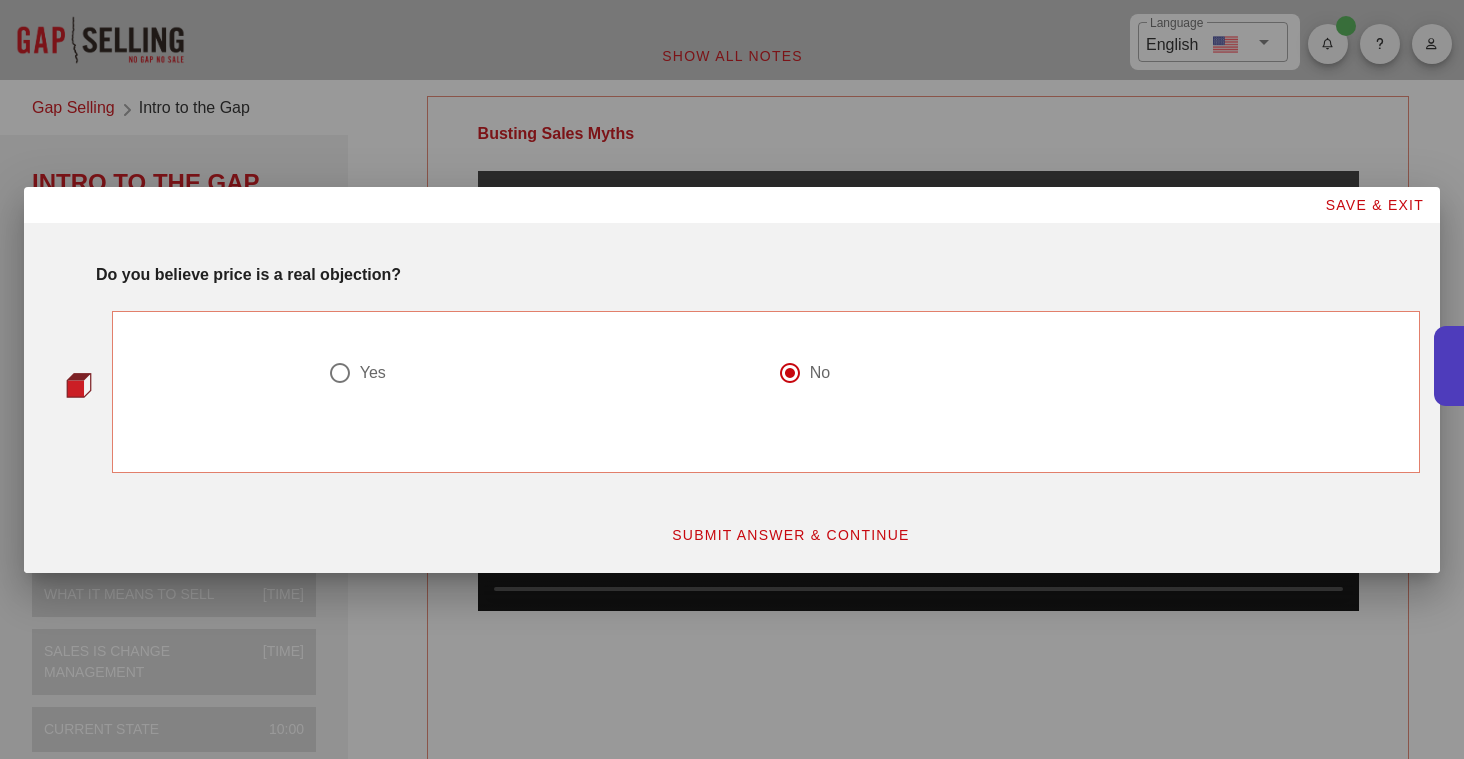 click on "SUBMIT ANSWER & CONTINUE" at bounding box center (790, 535) 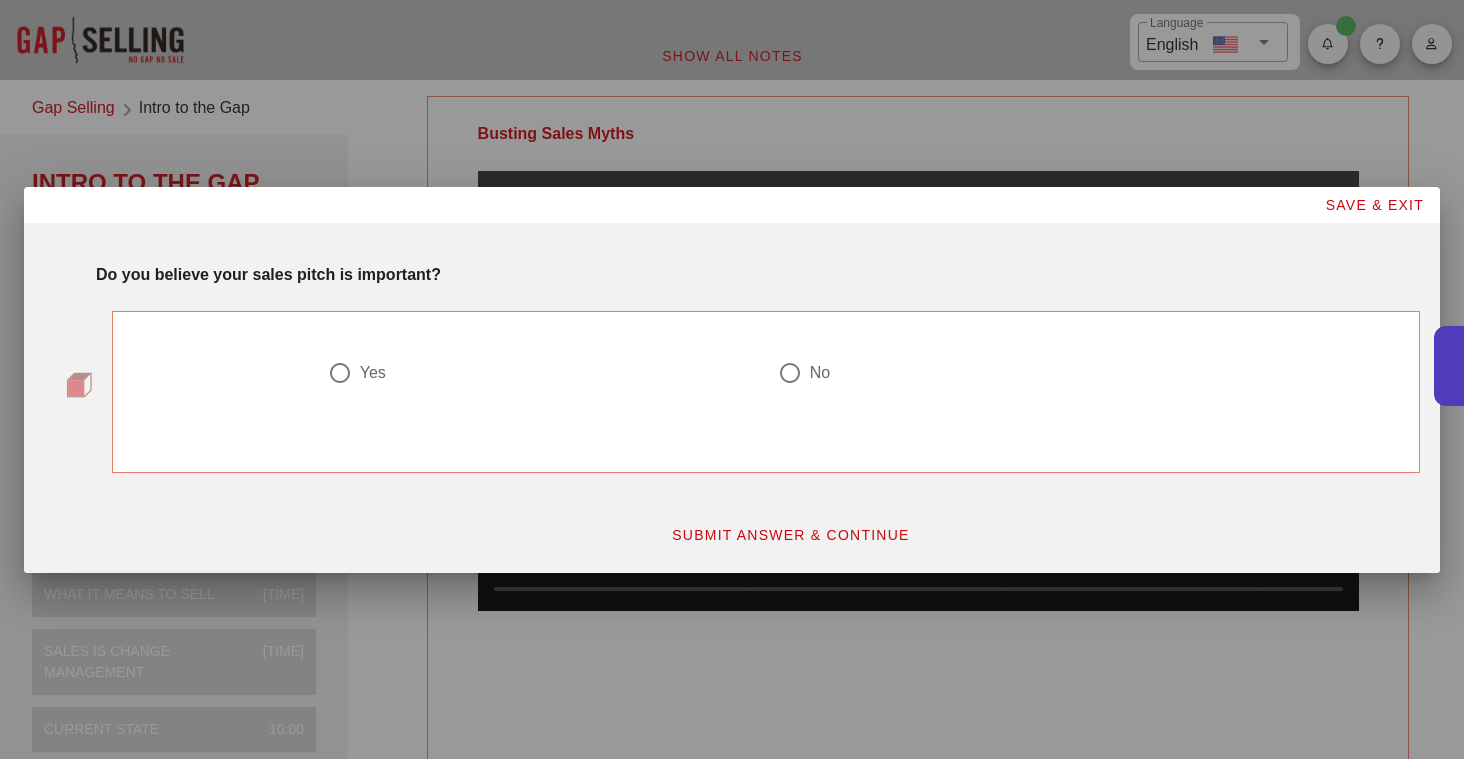 click at bounding box center [340, 373] 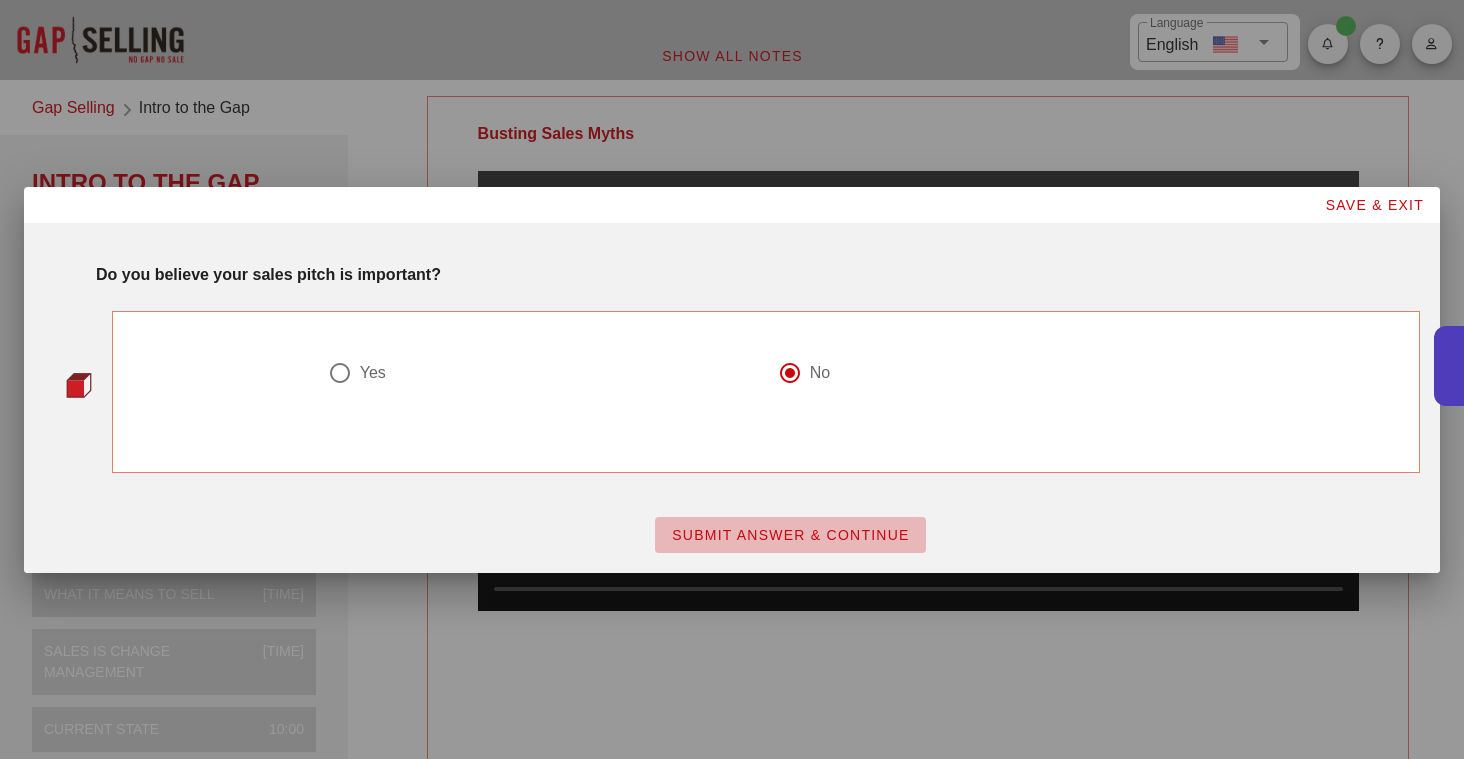 click on "SUBMIT ANSWER & CONTINUE" at bounding box center (790, 535) 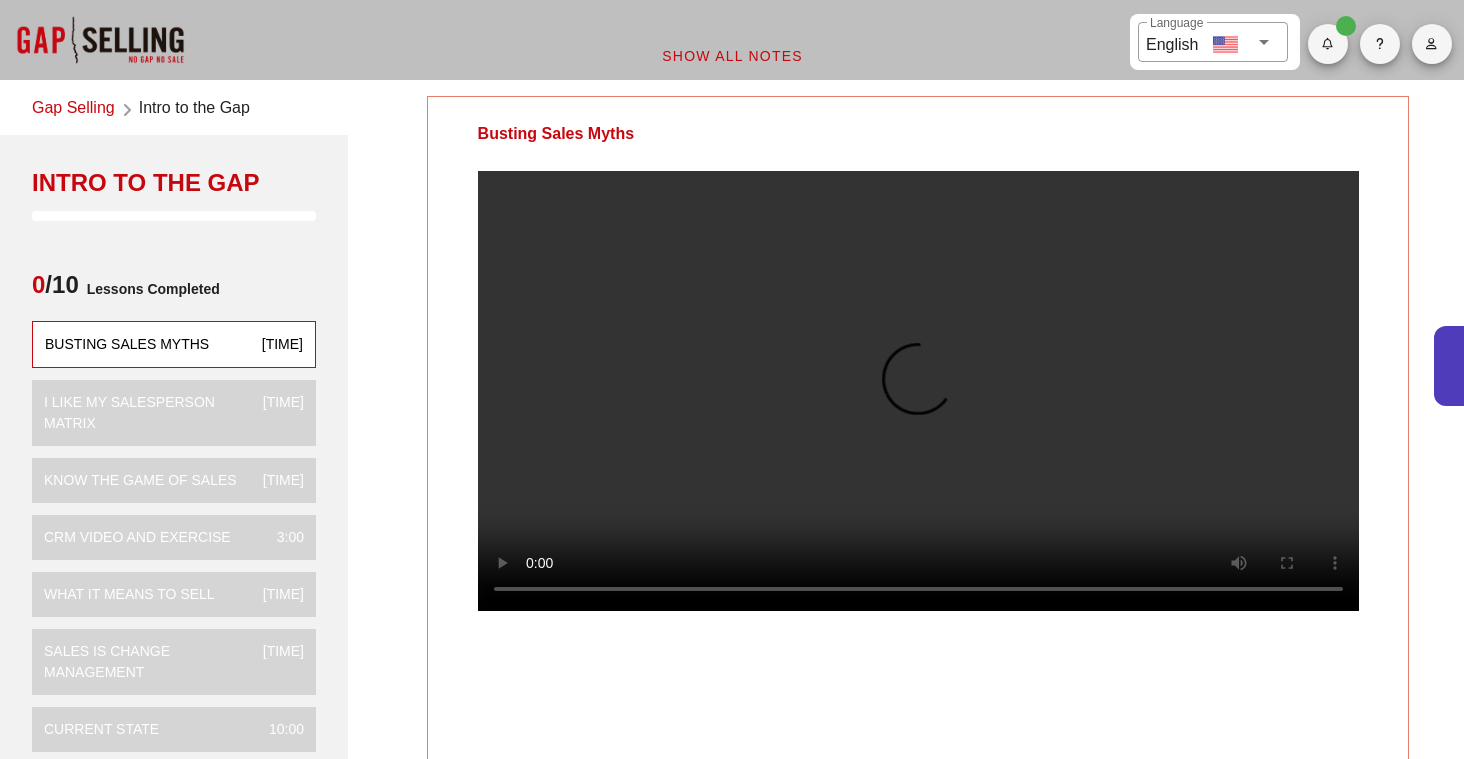 click at bounding box center (918, 391) 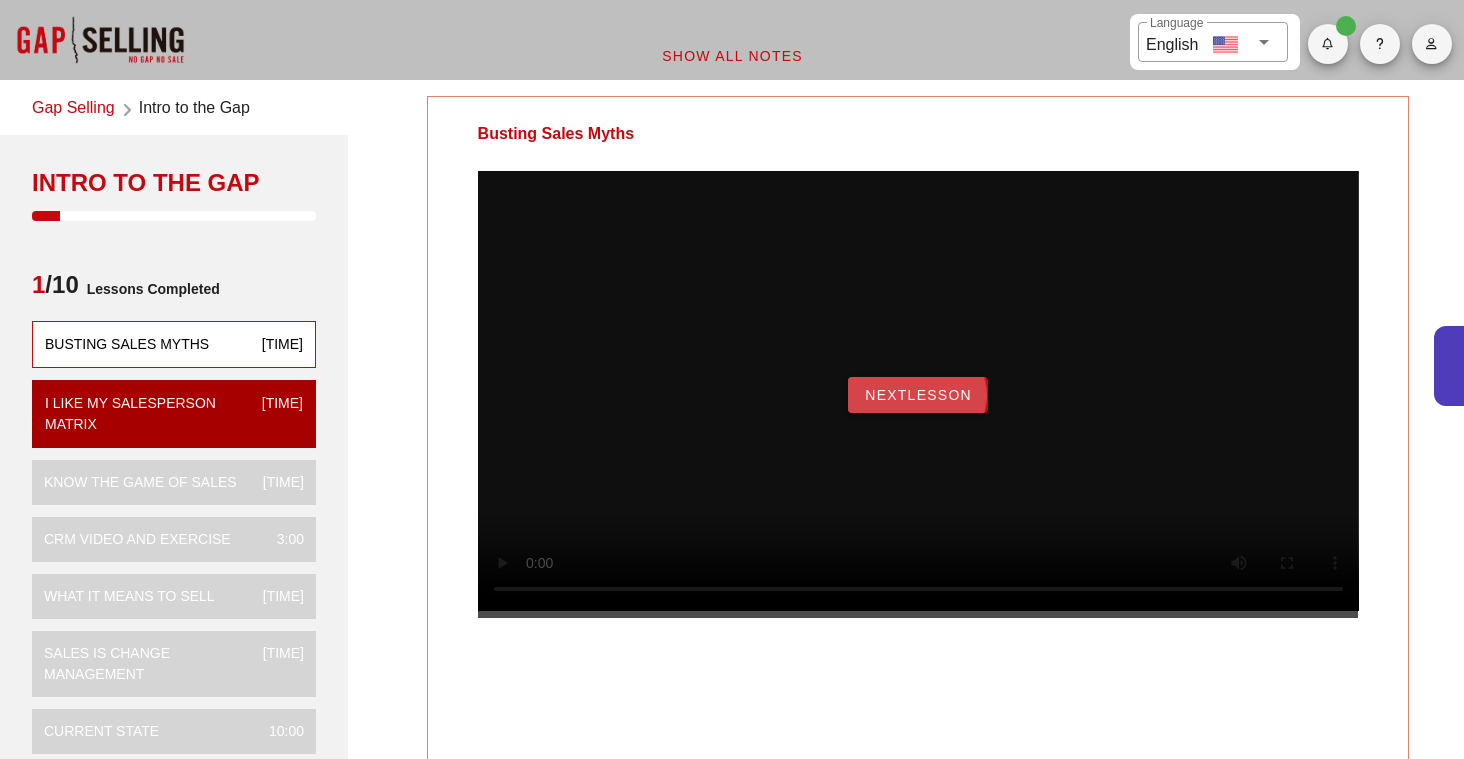 click on "NextLesson" at bounding box center (918, 395) 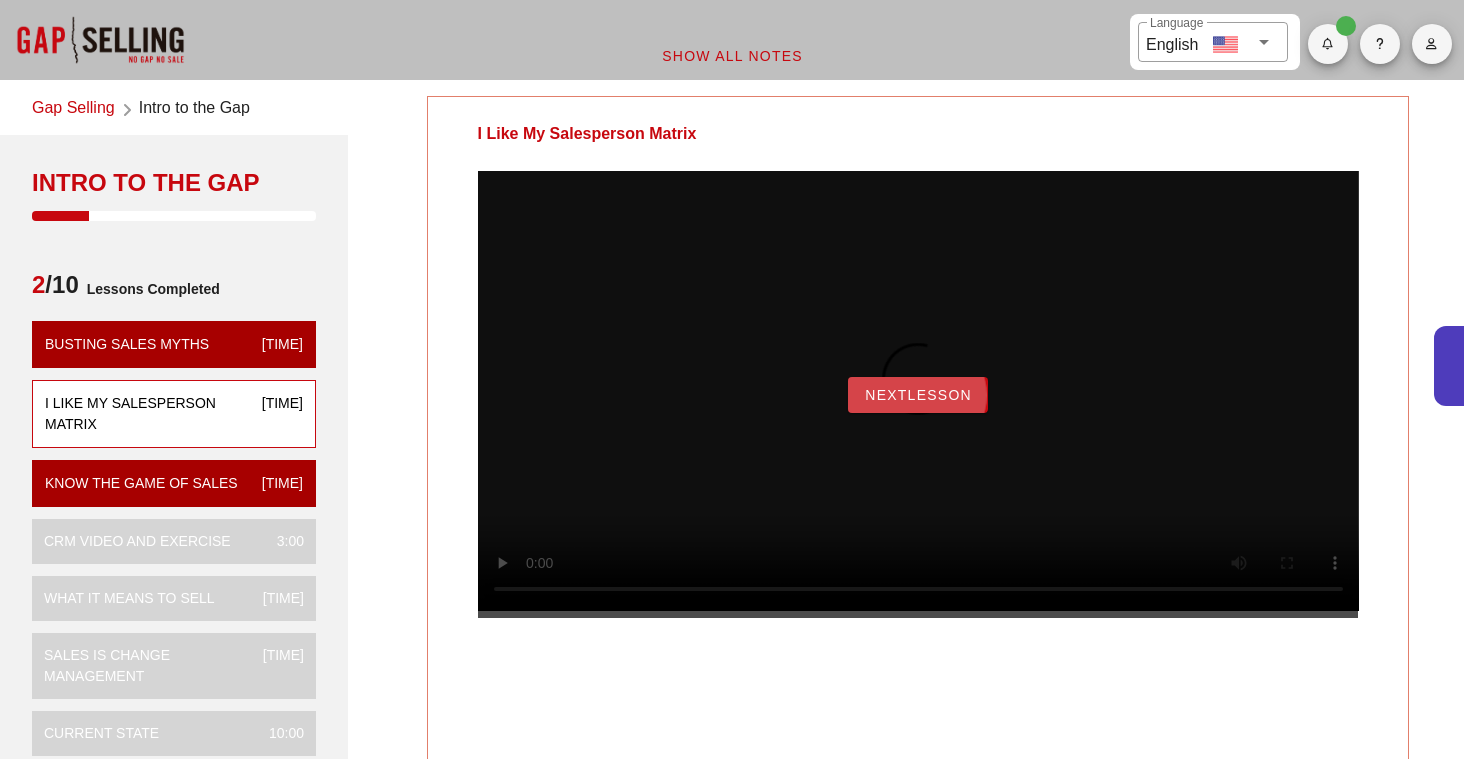 click on "NextLesson" at bounding box center [918, 395] 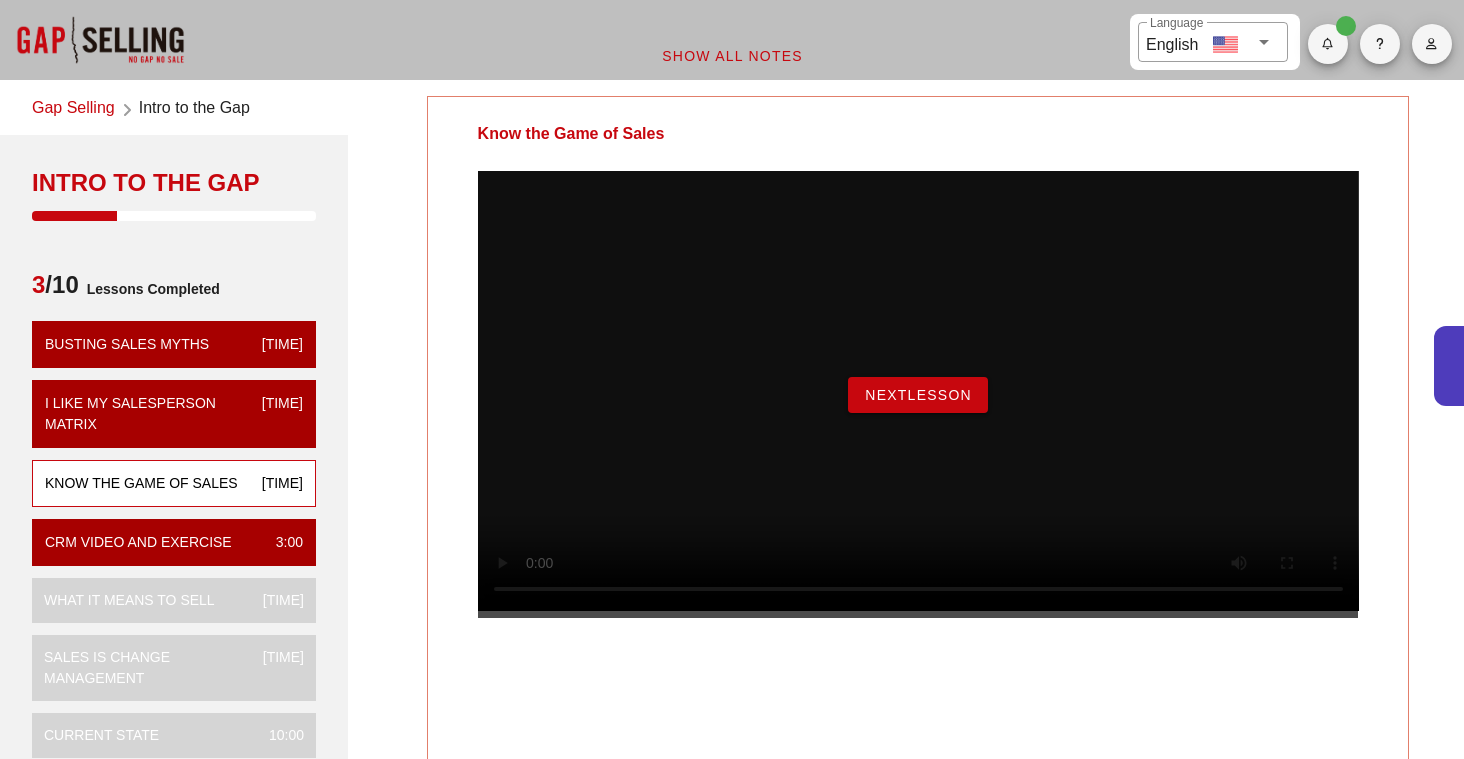 click on "Know the Game of Sales" at bounding box center (918, 134) 